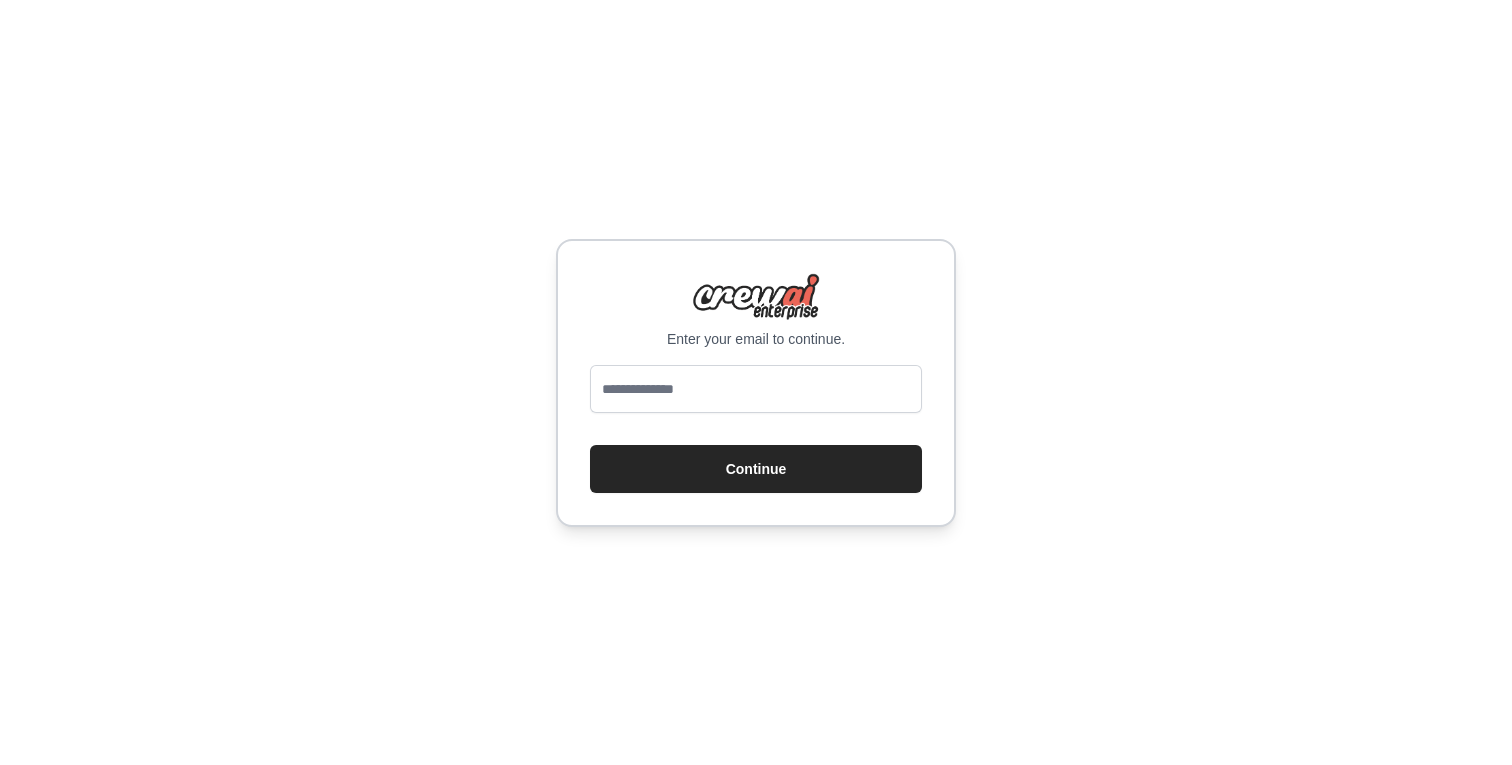 scroll, scrollTop: 0, scrollLeft: 0, axis: both 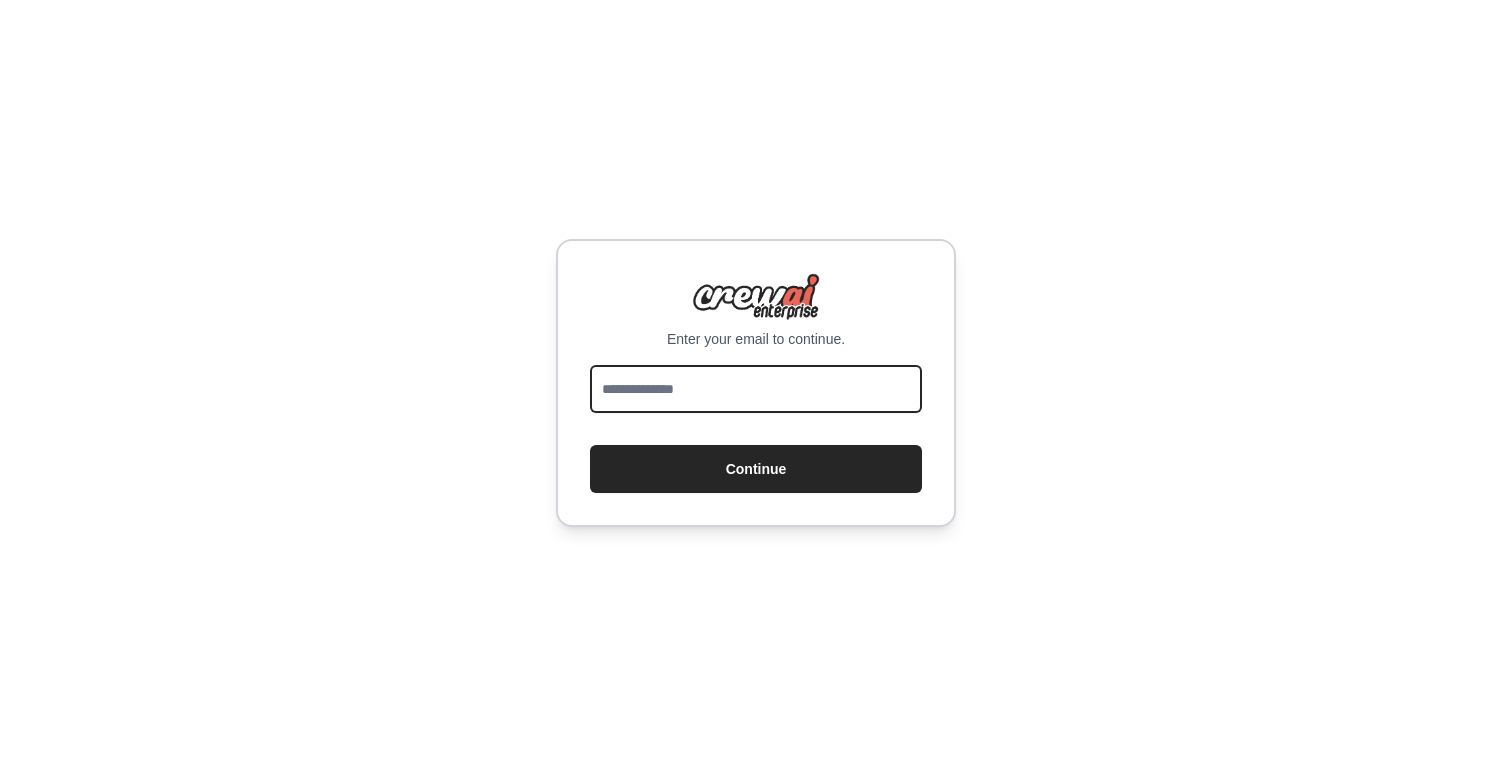 click at bounding box center (756, 389) 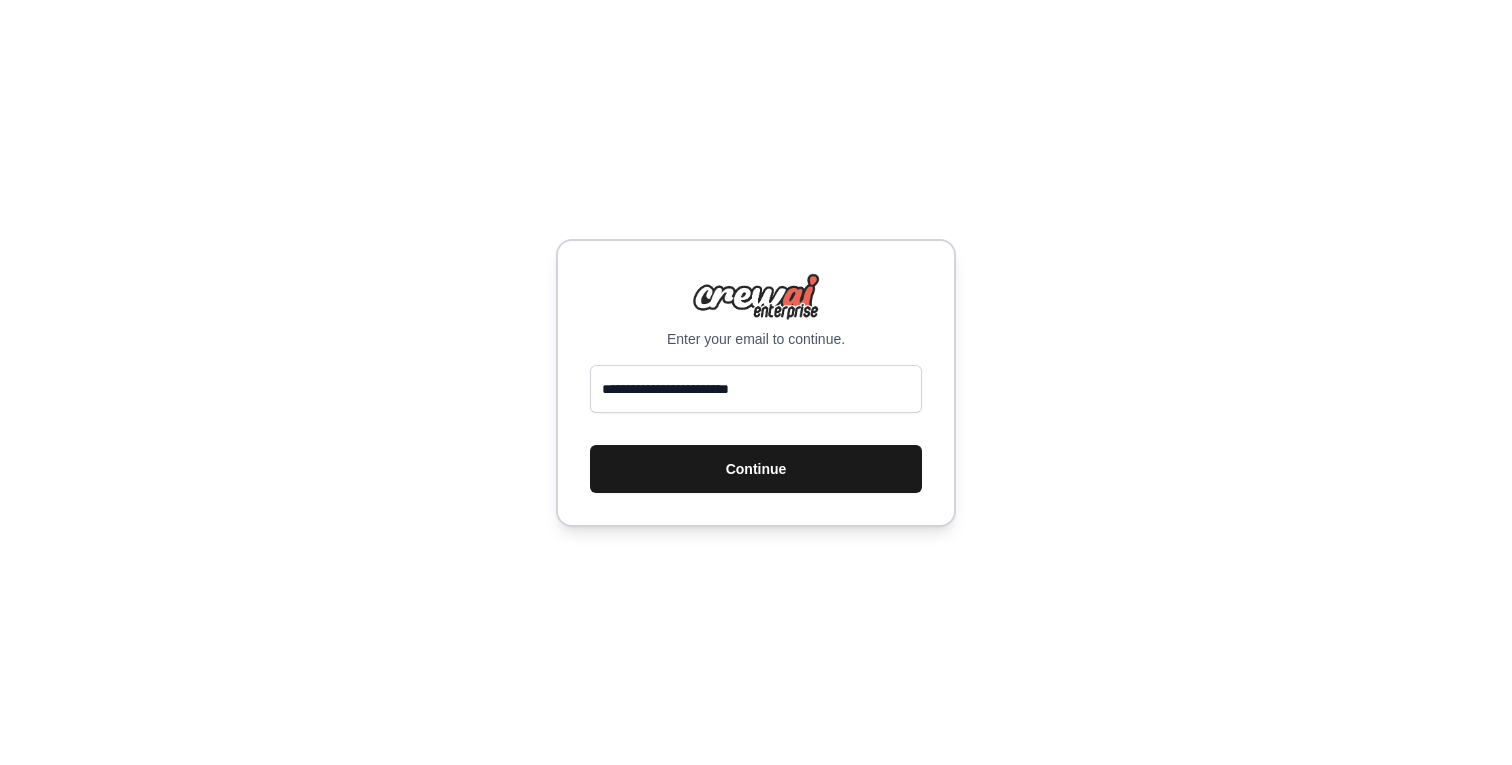 click on "Continue" at bounding box center (756, 469) 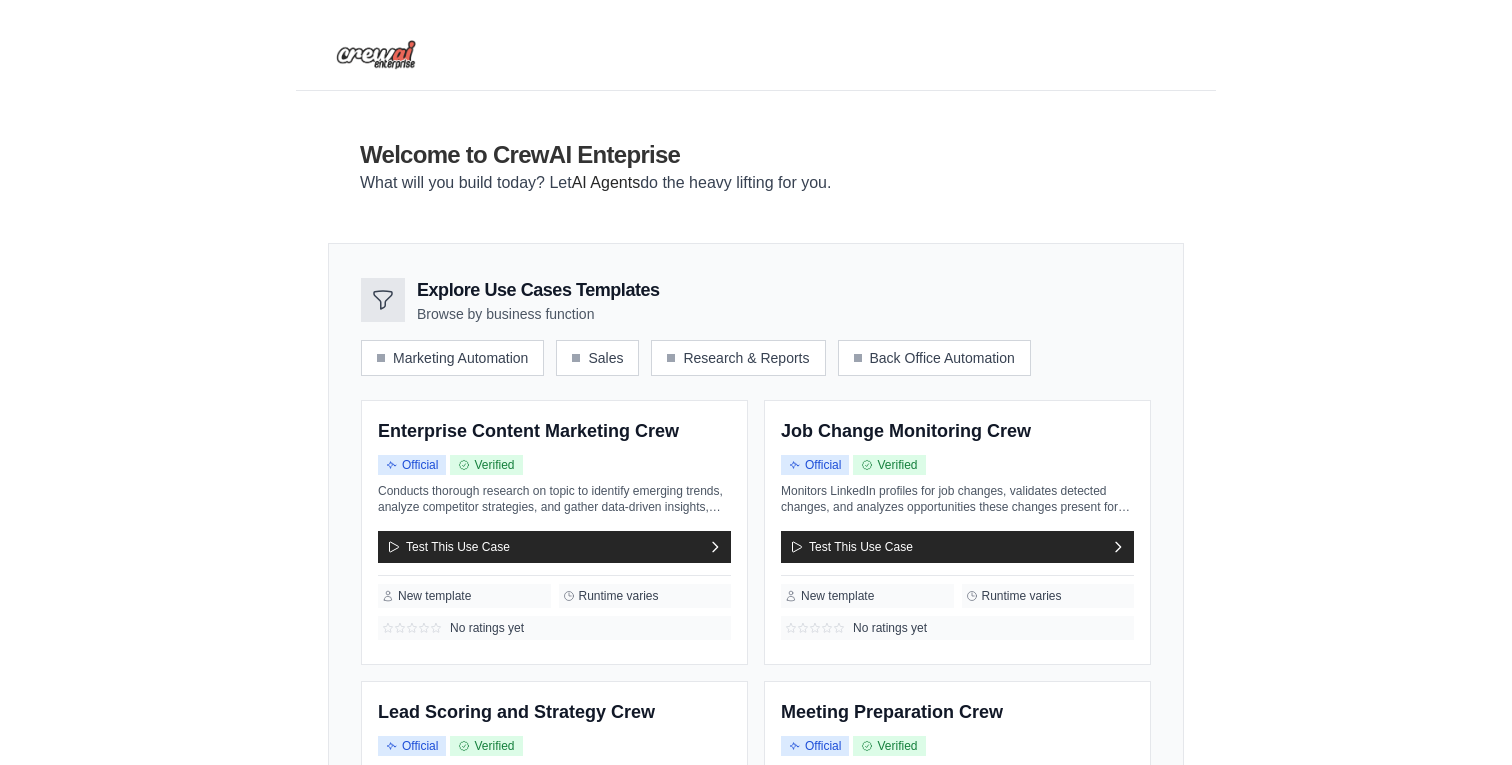 scroll, scrollTop: 0, scrollLeft: 0, axis: both 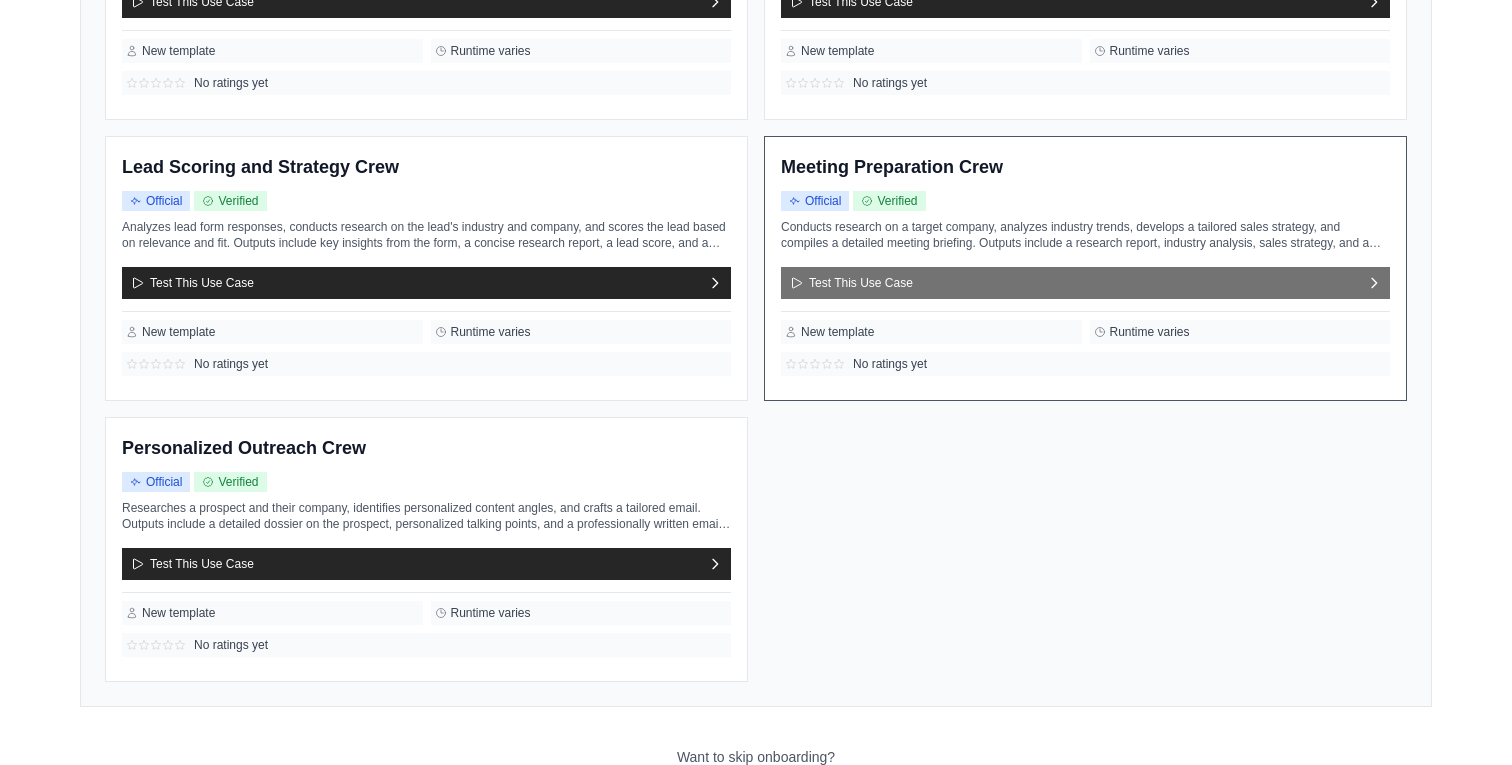 click on "Test This Use Case" at bounding box center (1085, 283) 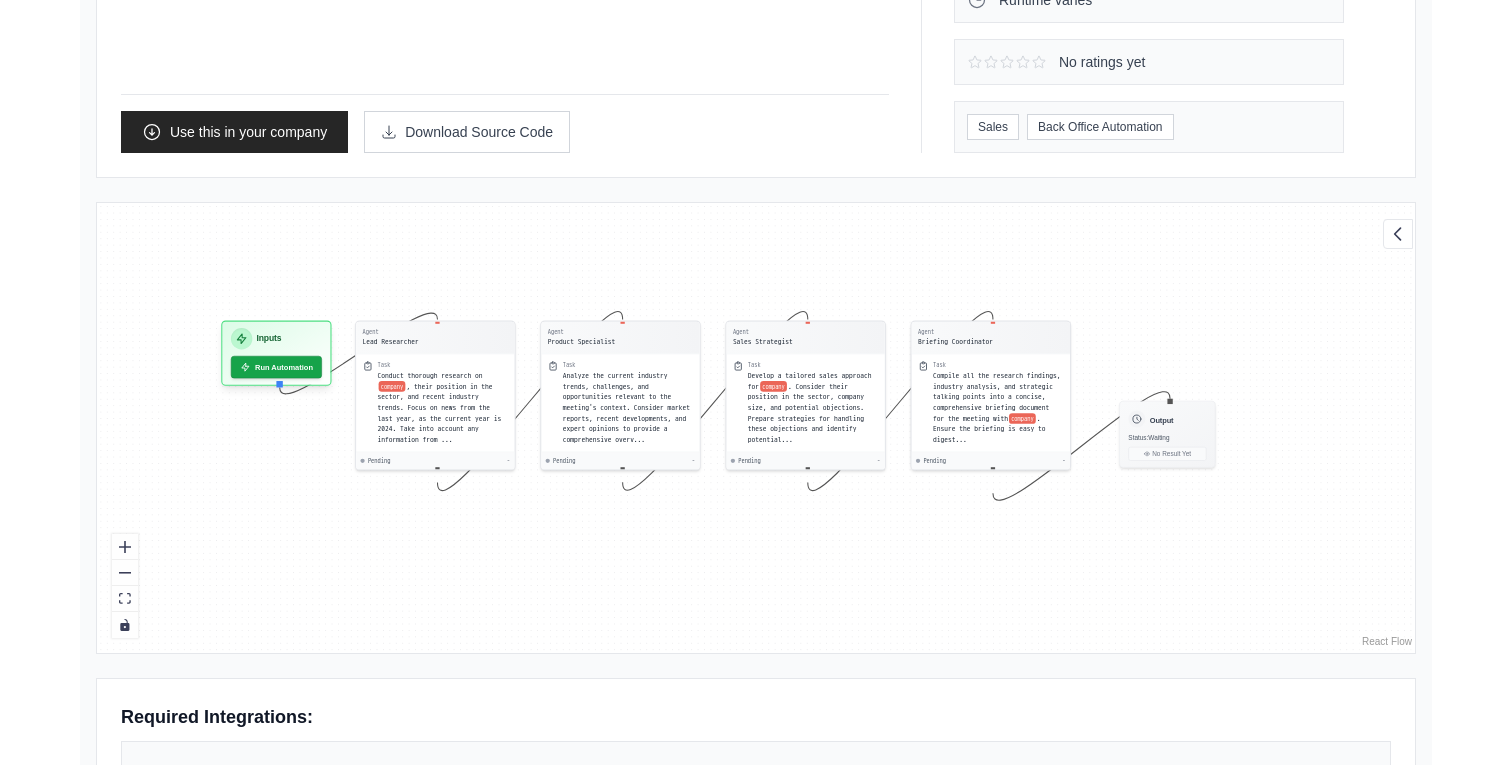 scroll, scrollTop: 391, scrollLeft: 0, axis: vertical 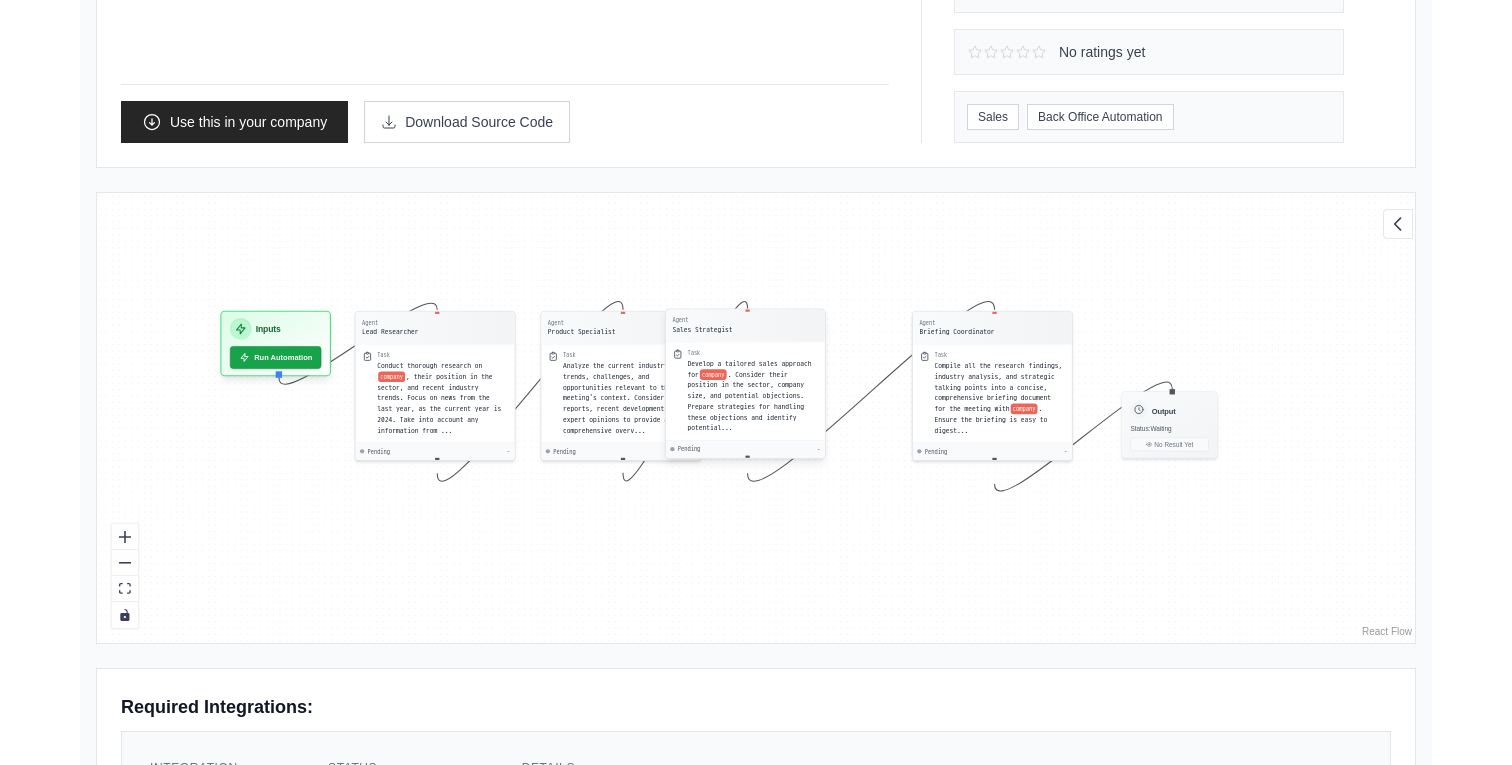 drag, startPoint x: 817, startPoint y: 416, endPoint x: 736, endPoint y: 418, distance: 81.02469 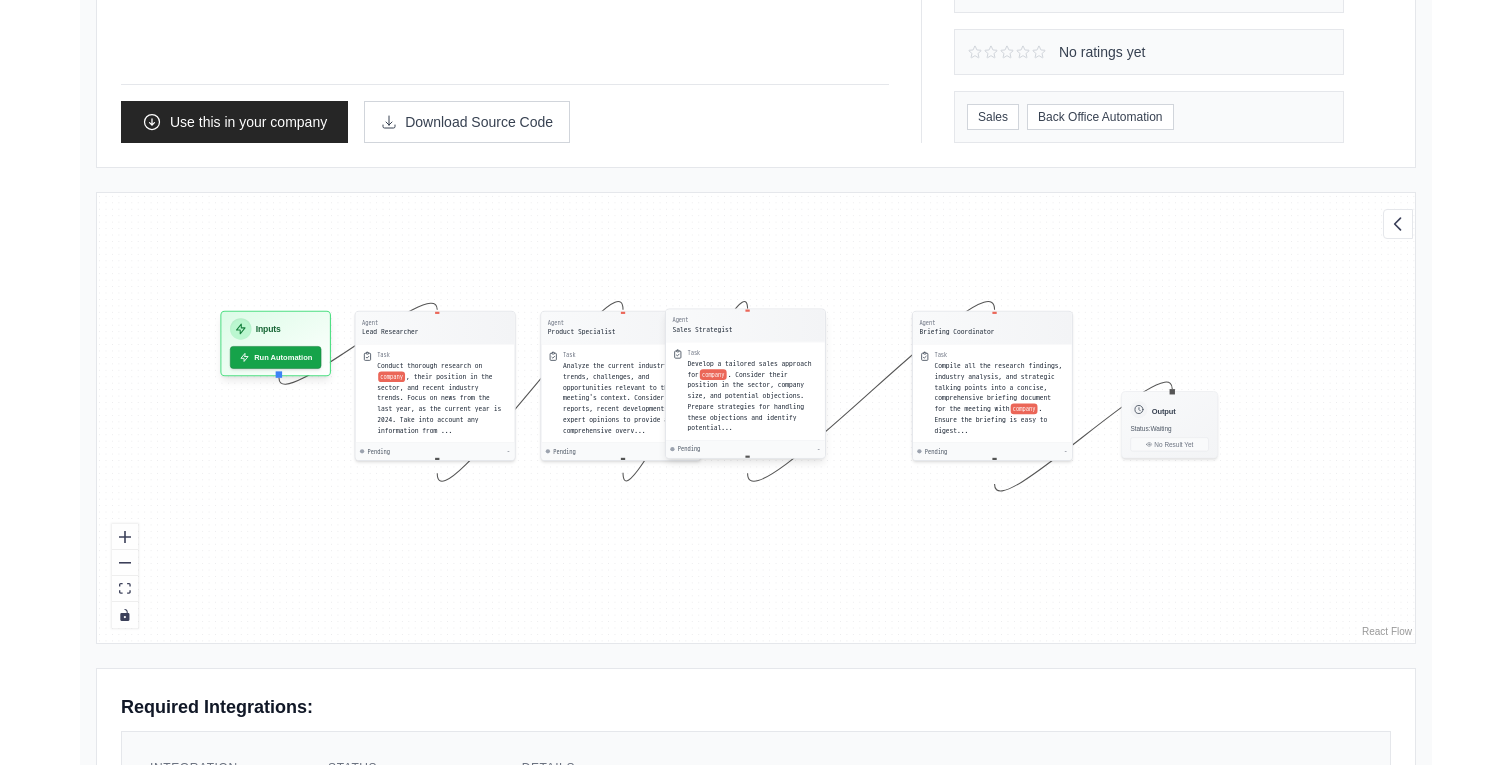 click on ". Consider their position in the  sector, company size, and potential objections. Prepare strategies for handling these objections and identify potential..." at bounding box center [745, 401] 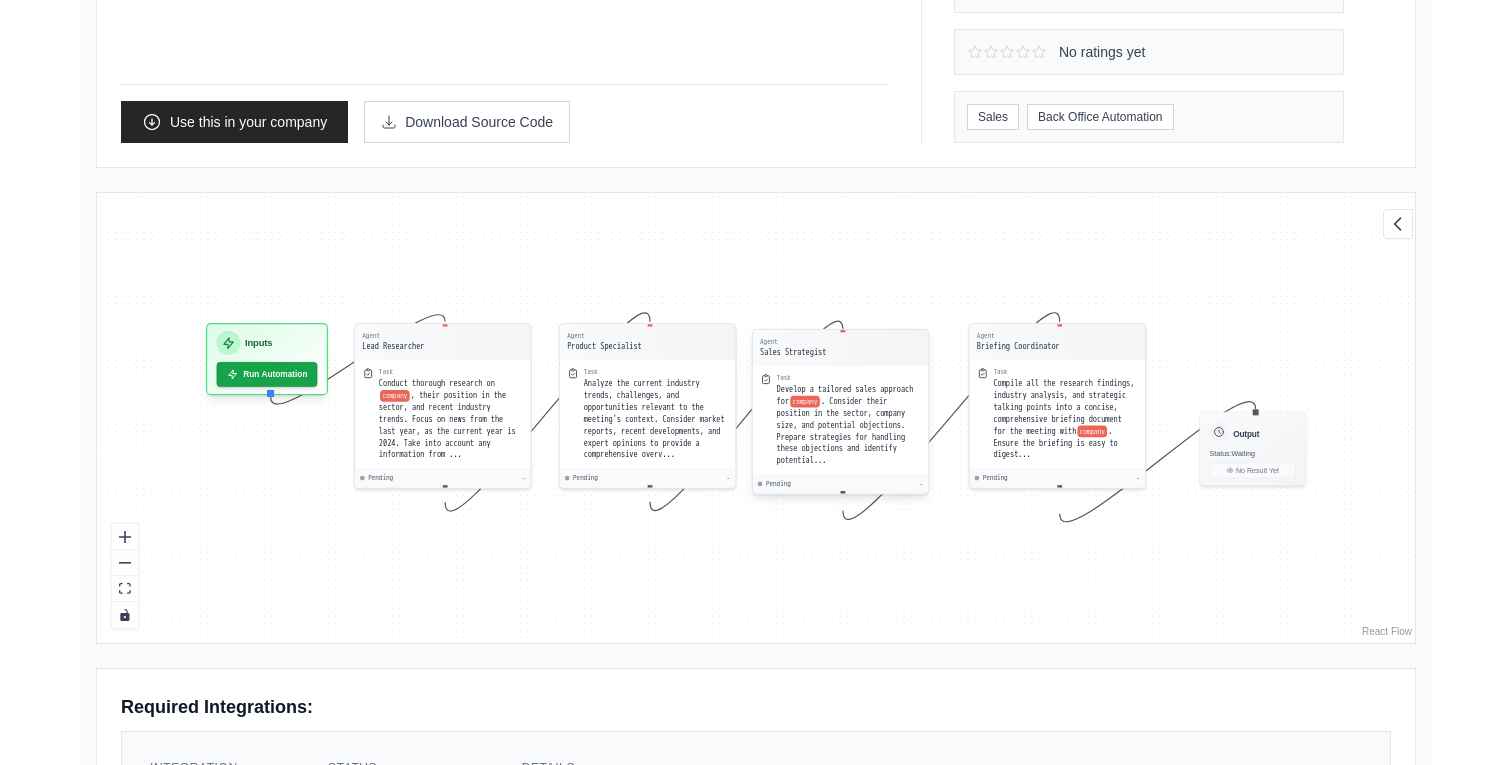 drag, startPoint x: 780, startPoint y: 424, endPoint x: 866, endPoint y: 434, distance: 86.579445 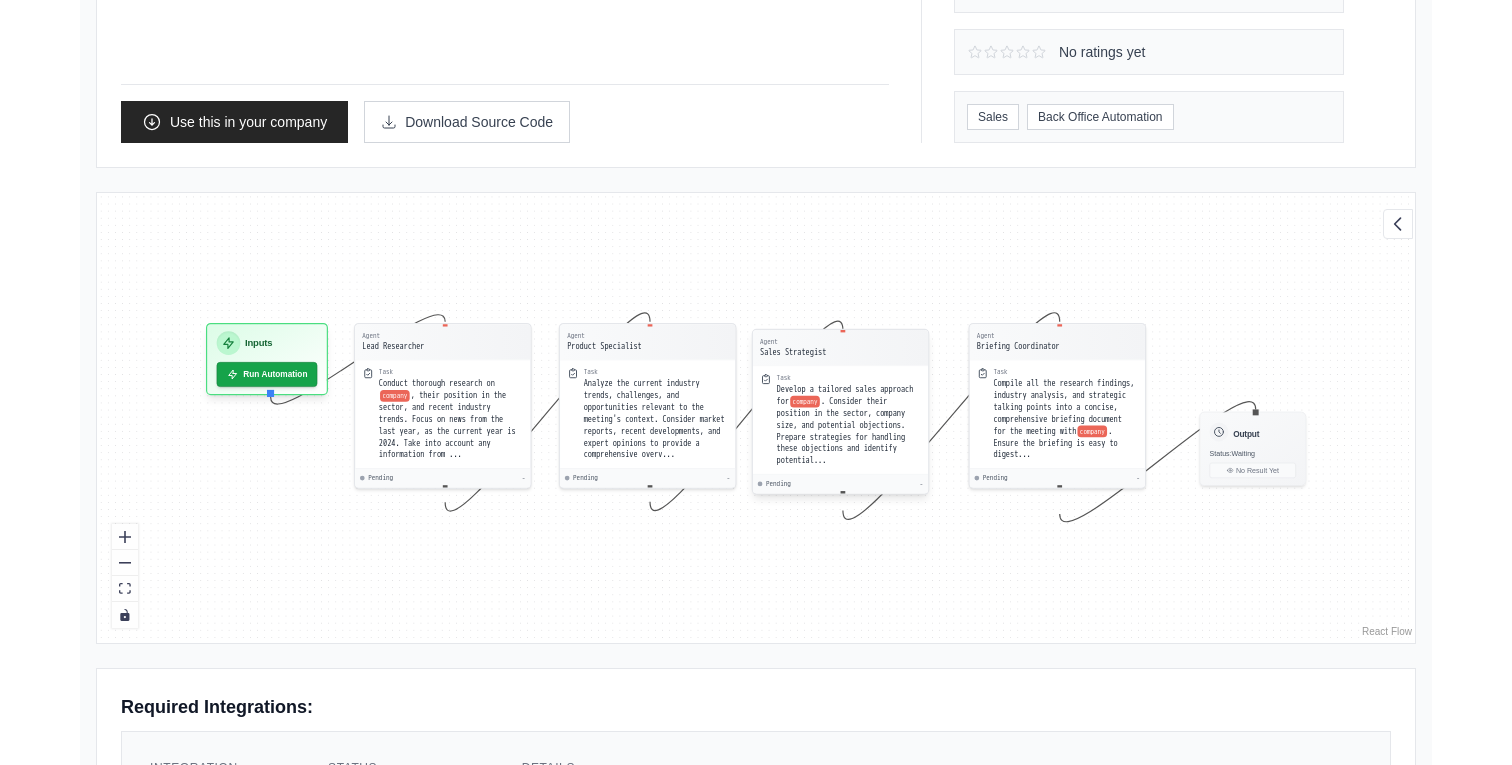 click on ". Consider their position in the  sector, company size, and potential objections. Prepare strategies for handling these objections and identify potential..." at bounding box center [841, 430] 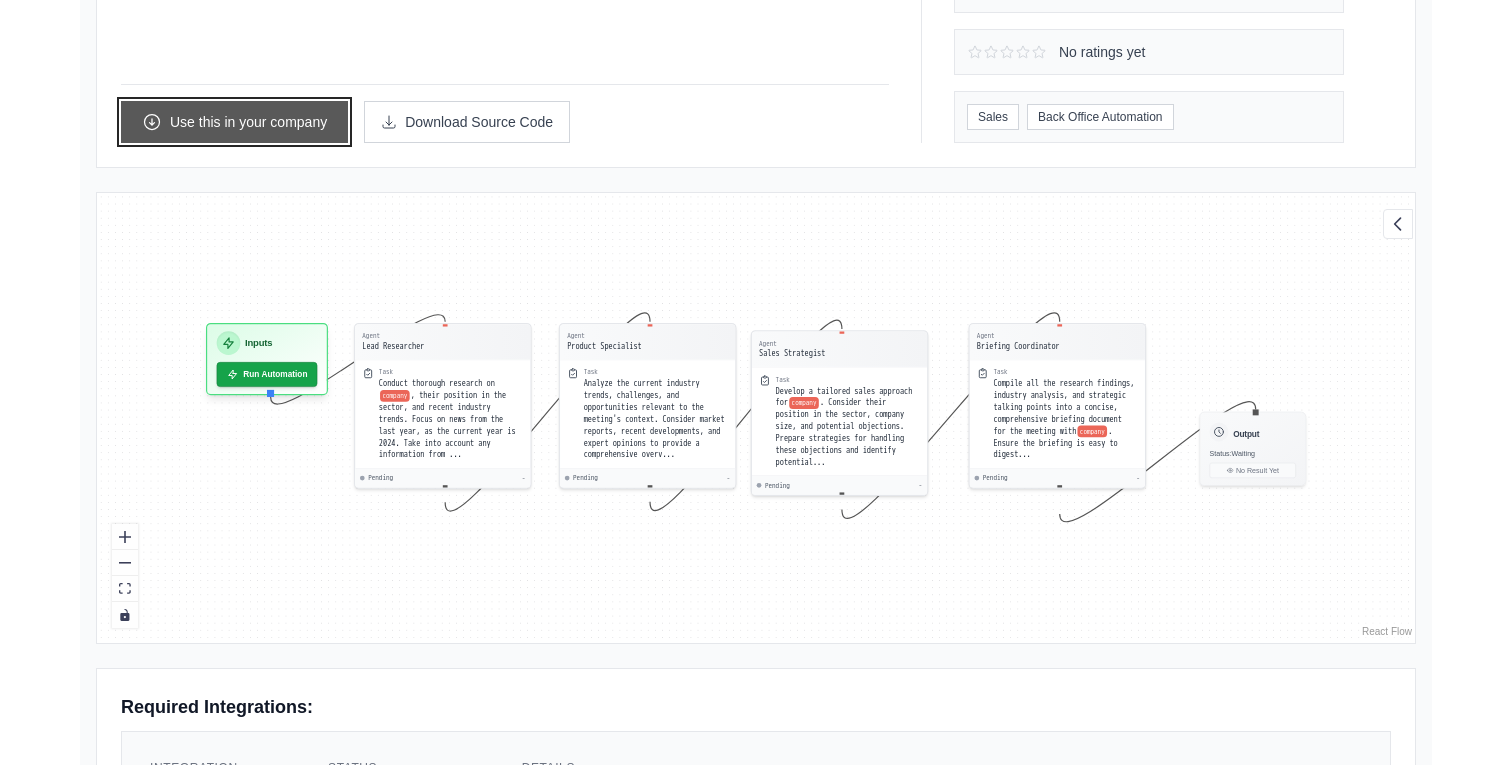 click on "Use this in your company" at bounding box center (234, 122) 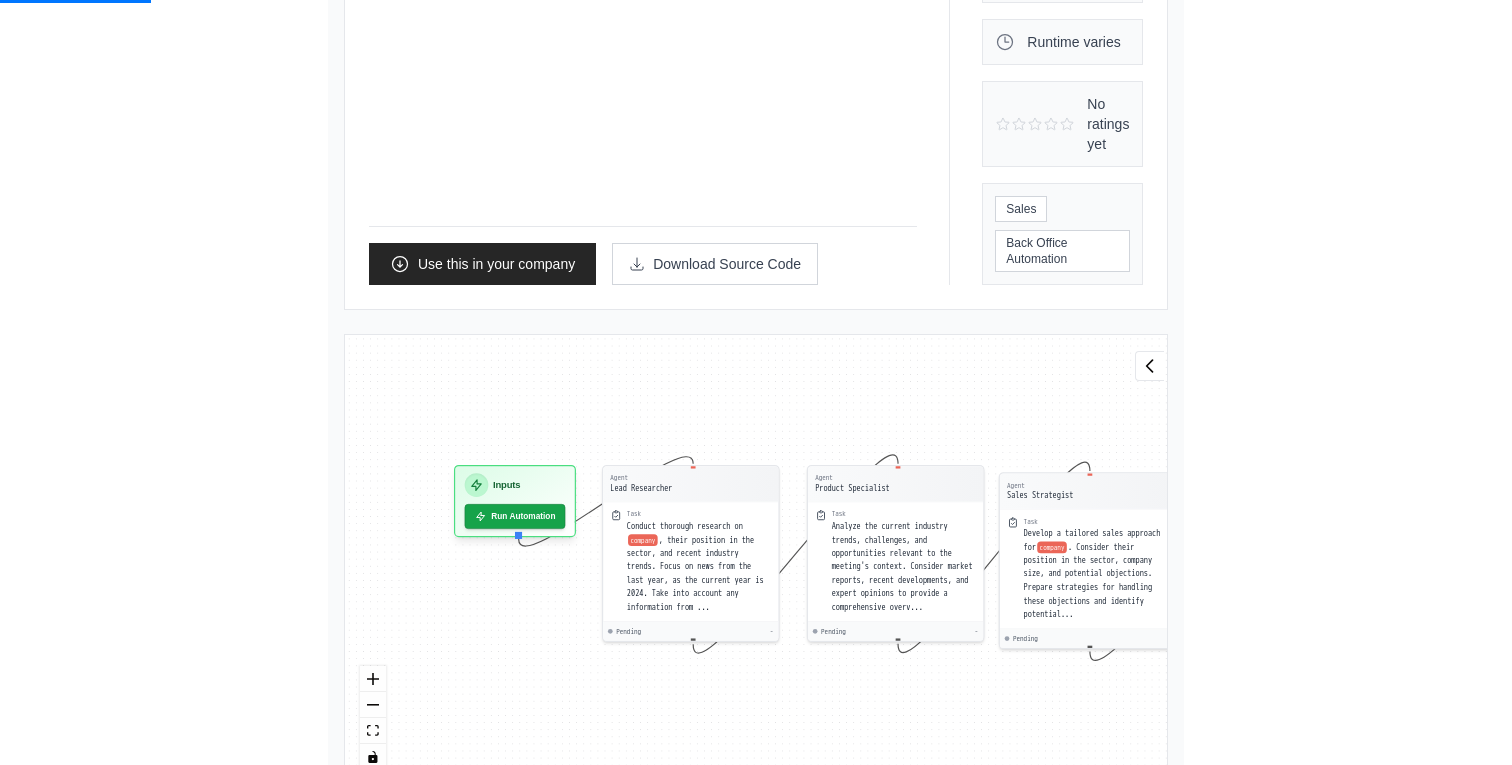 scroll, scrollTop: 0, scrollLeft: 0, axis: both 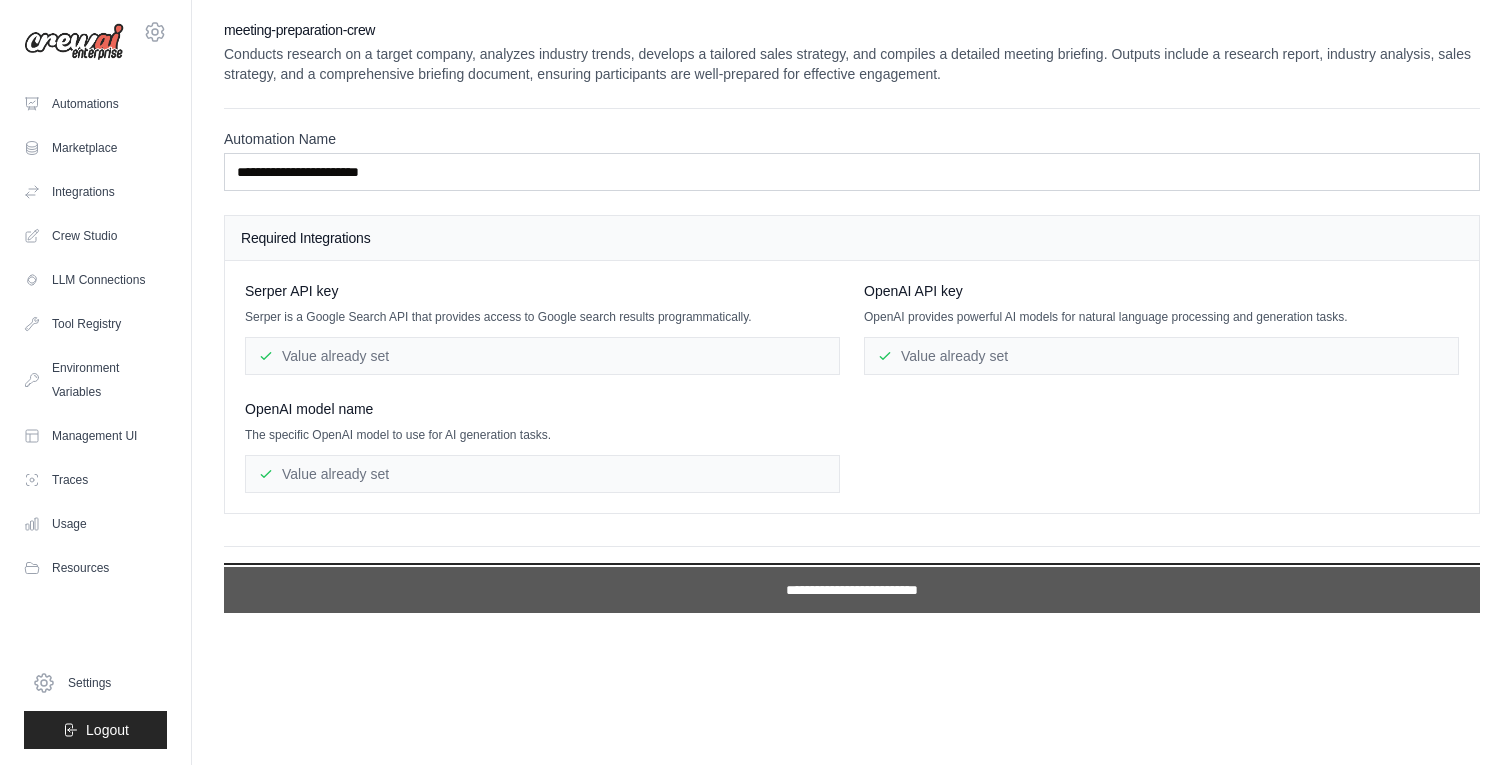 click on "**********" at bounding box center (852, 590) 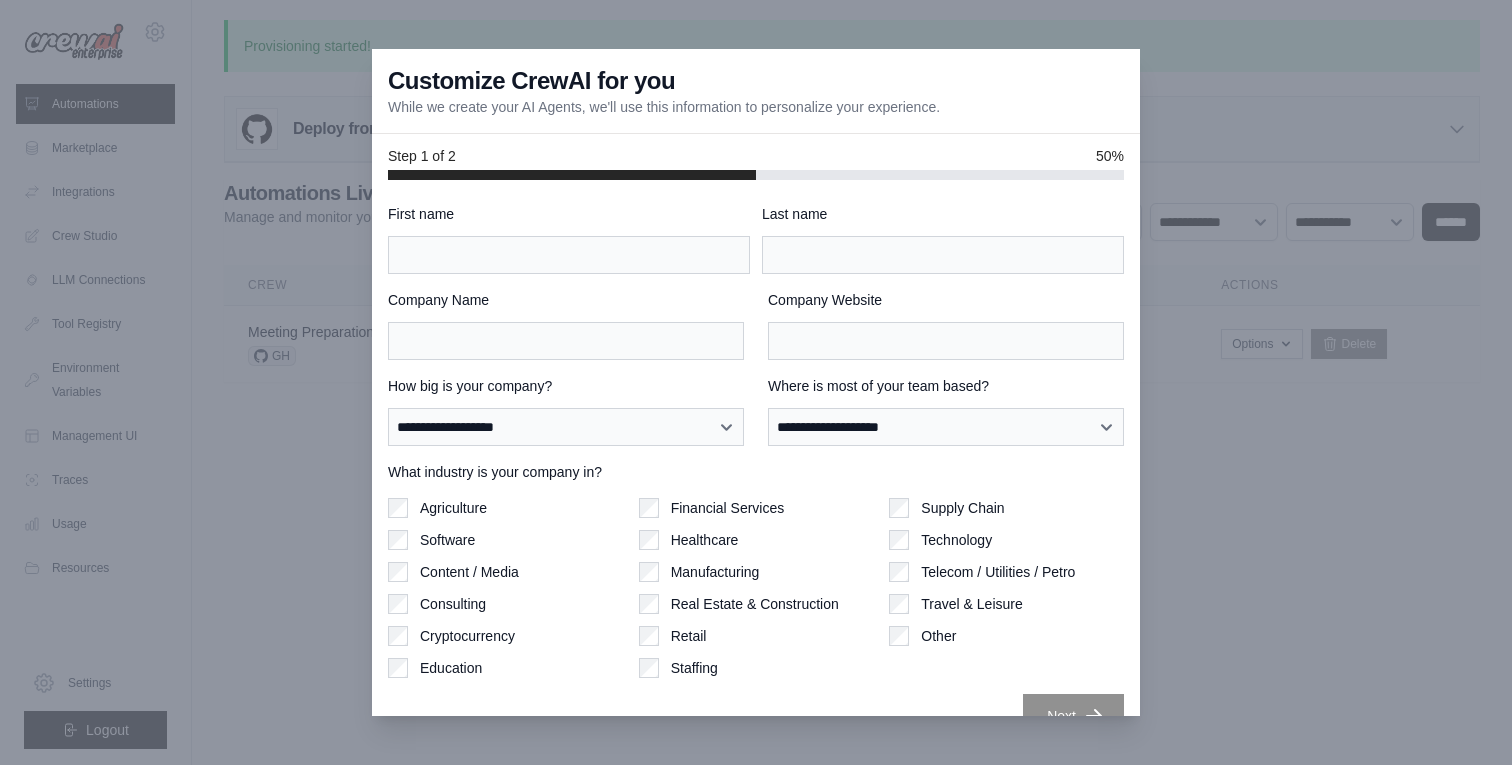 scroll, scrollTop: 0, scrollLeft: 0, axis: both 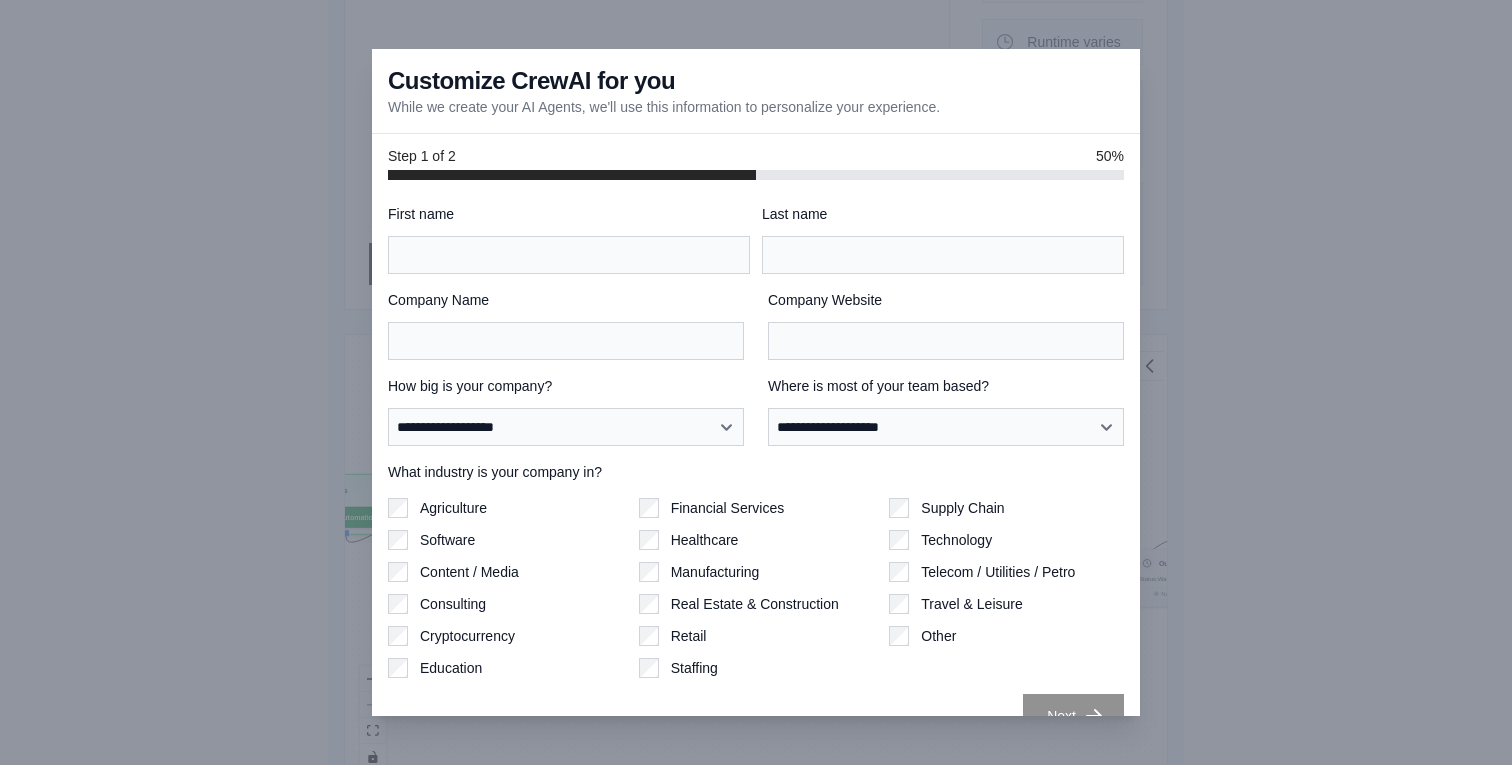 click at bounding box center [756, 382] 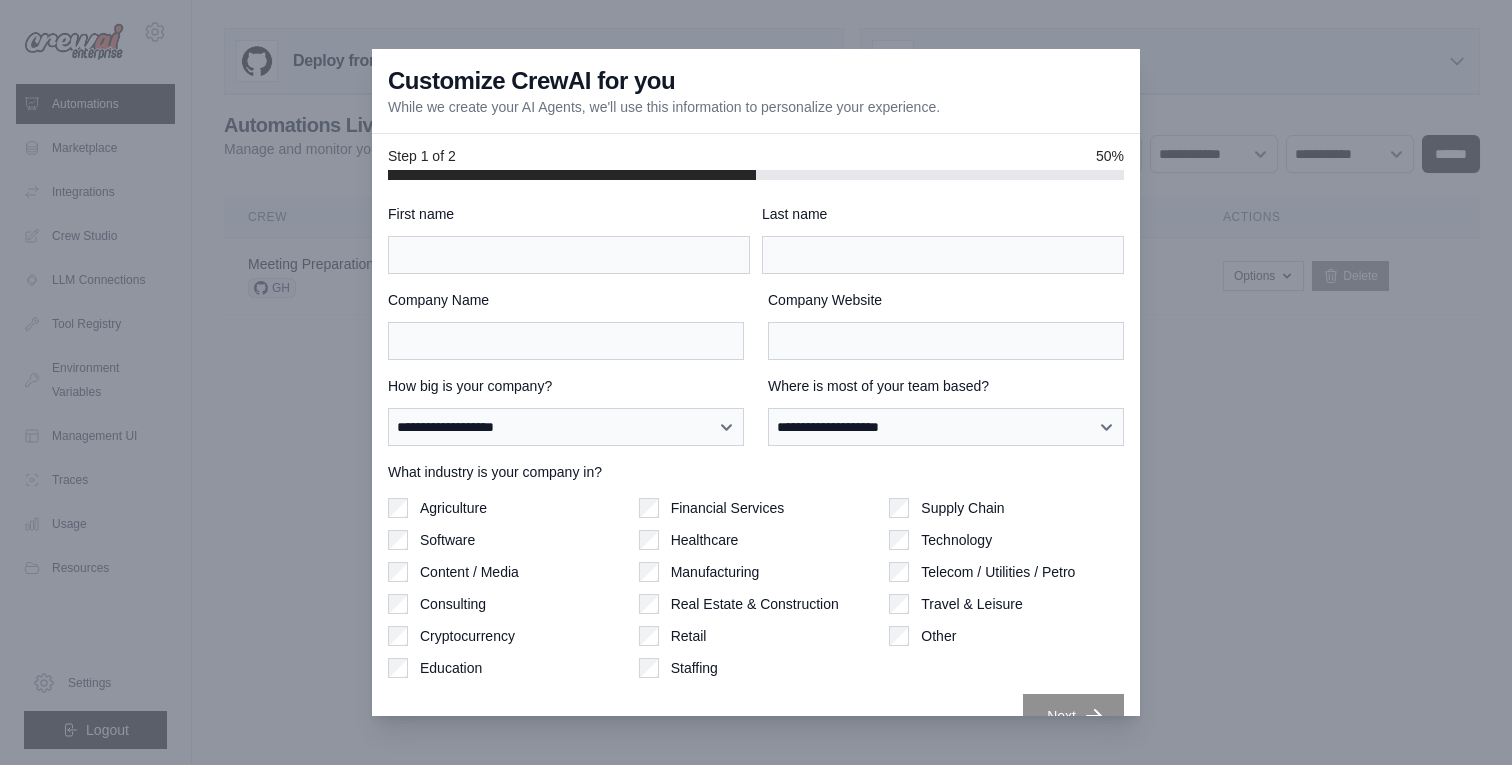 scroll, scrollTop: 0, scrollLeft: 0, axis: both 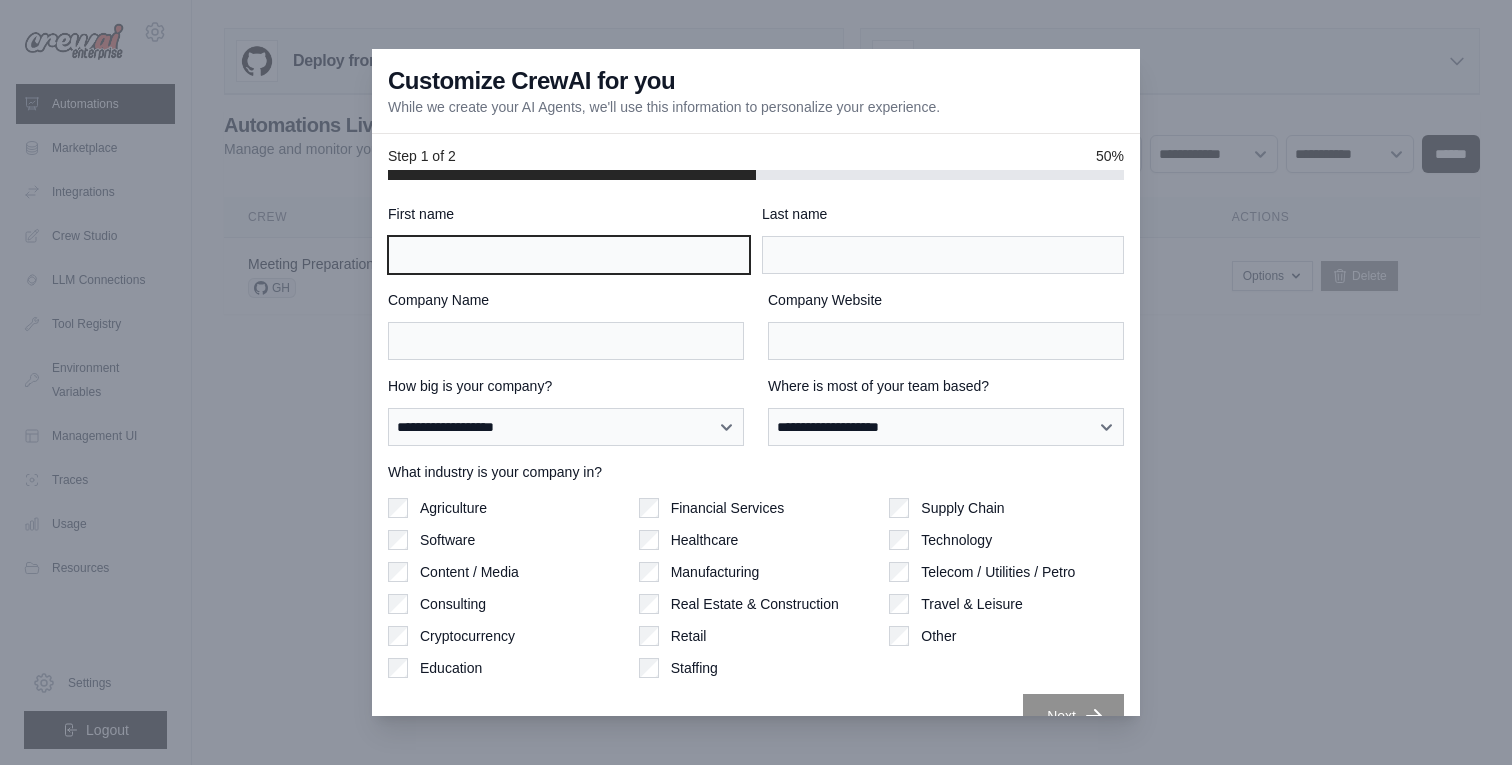 click on "First name" at bounding box center (569, 255) 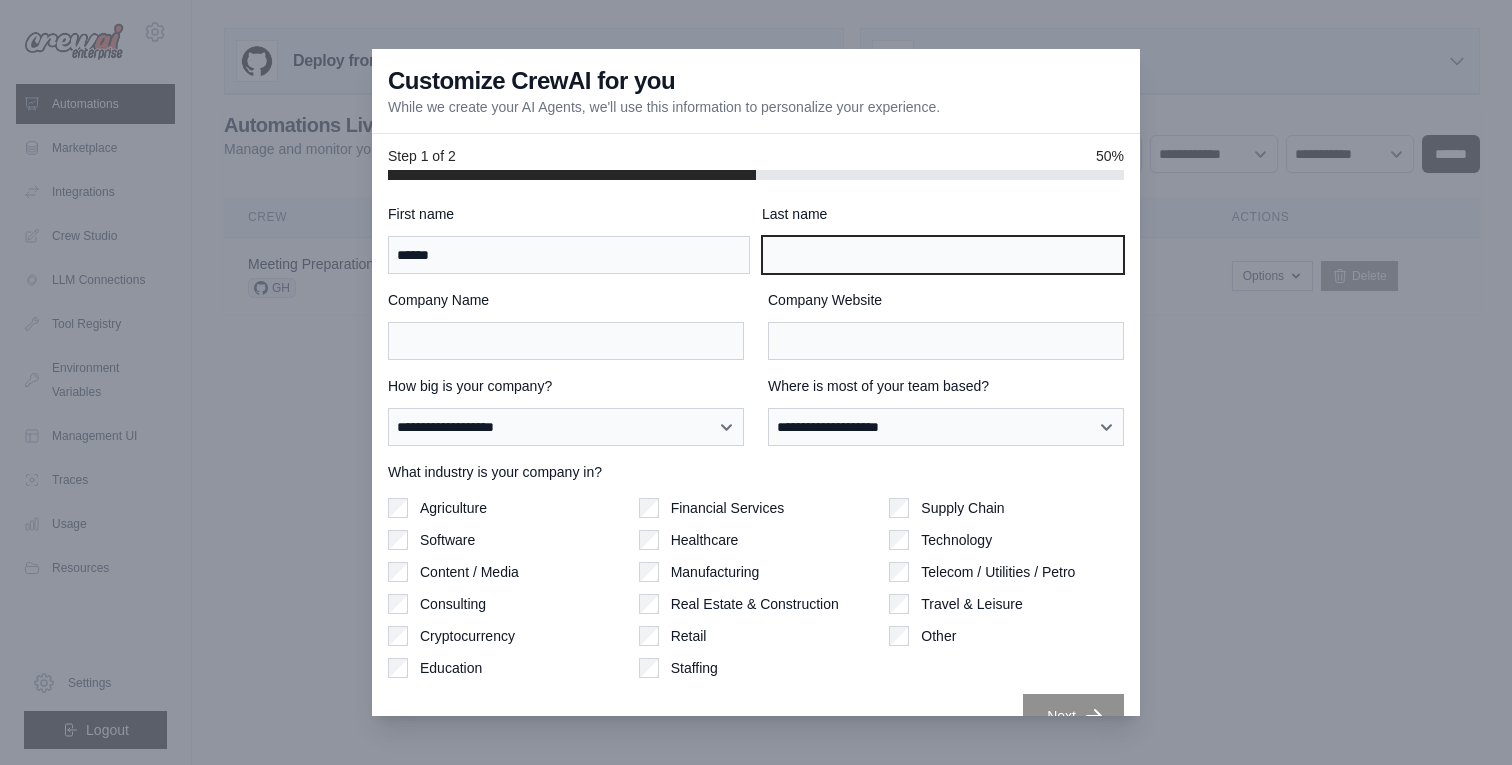 type on "********" 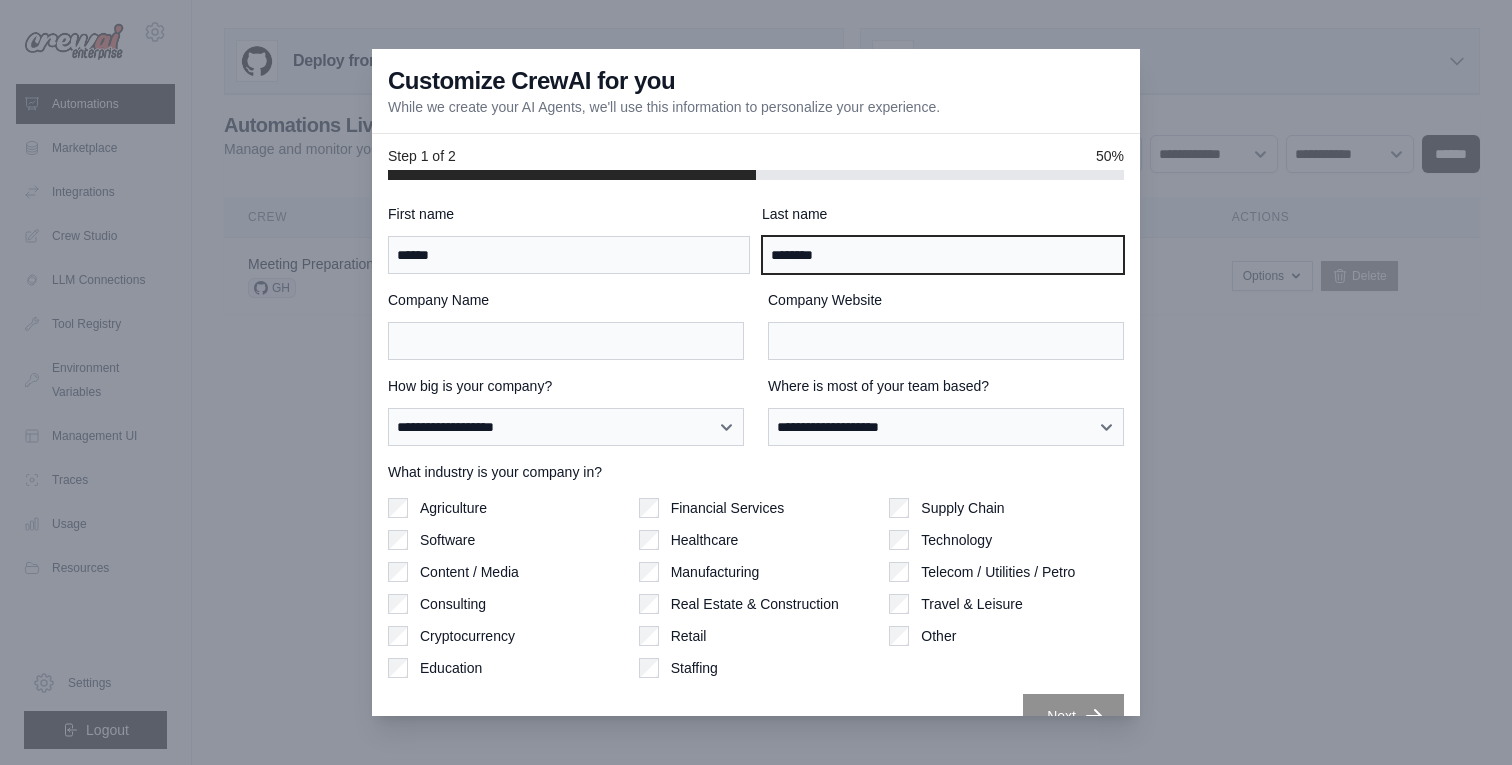 type on "**********" 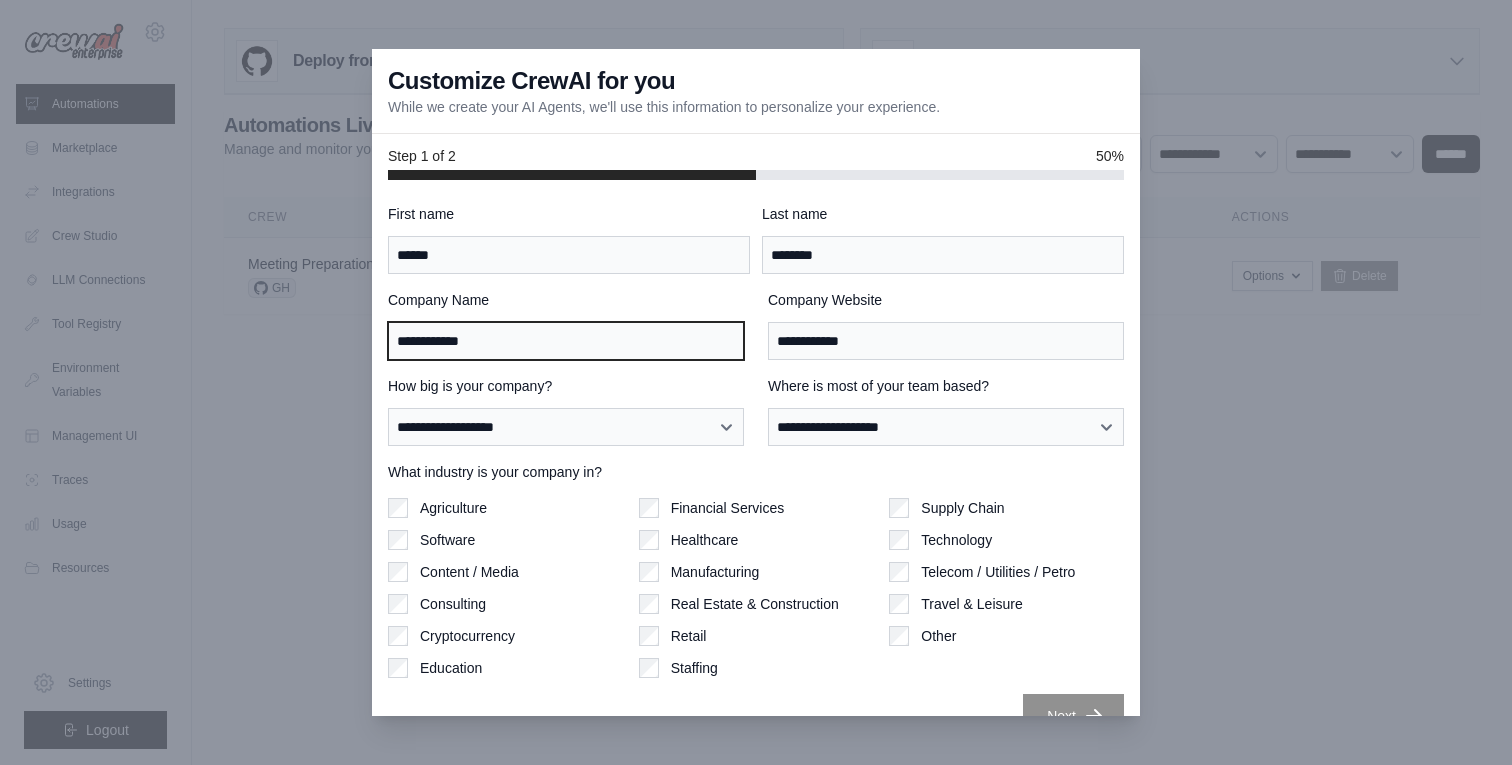 drag, startPoint x: 616, startPoint y: 353, endPoint x: 361, endPoint y: 341, distance: 255.2822 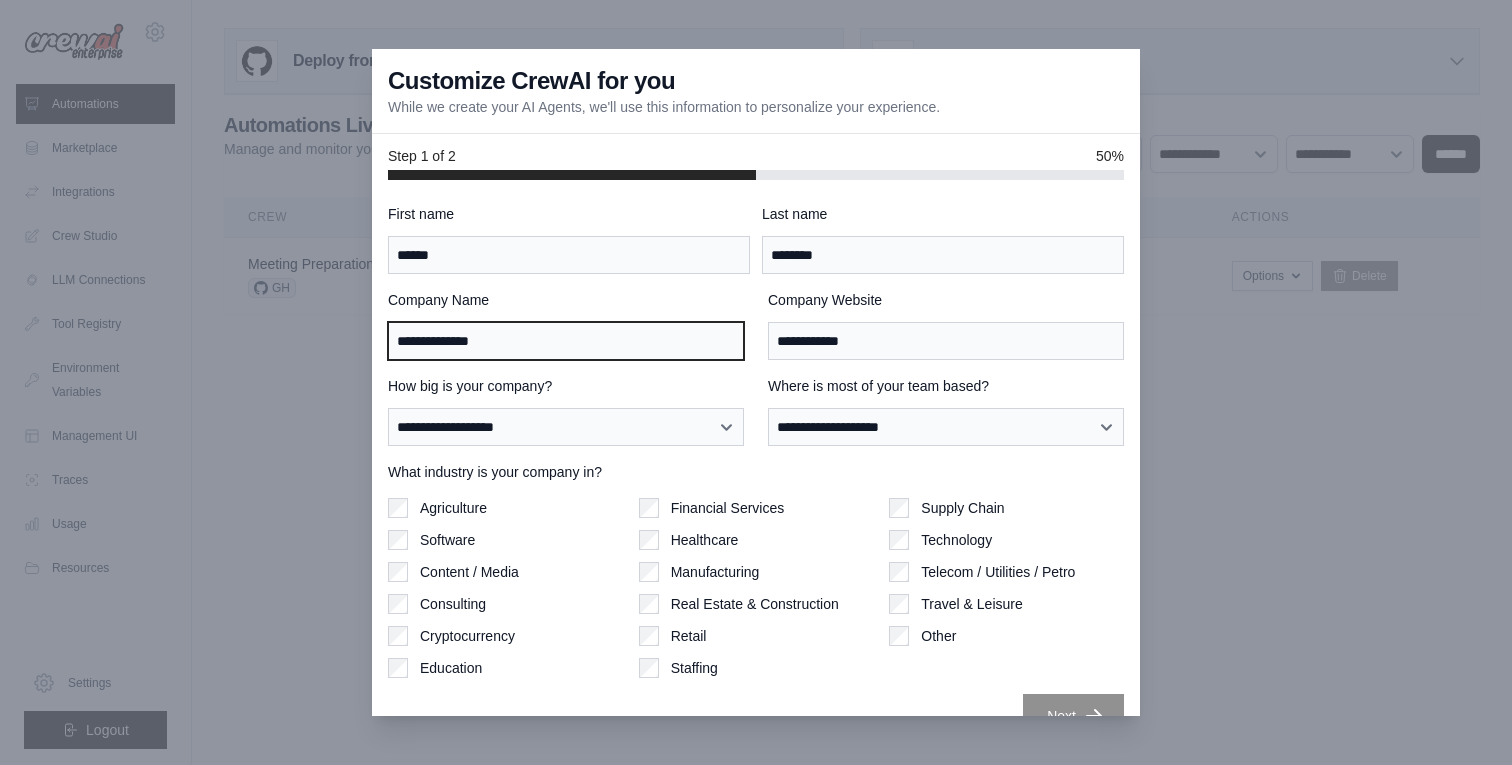 type on "**********" 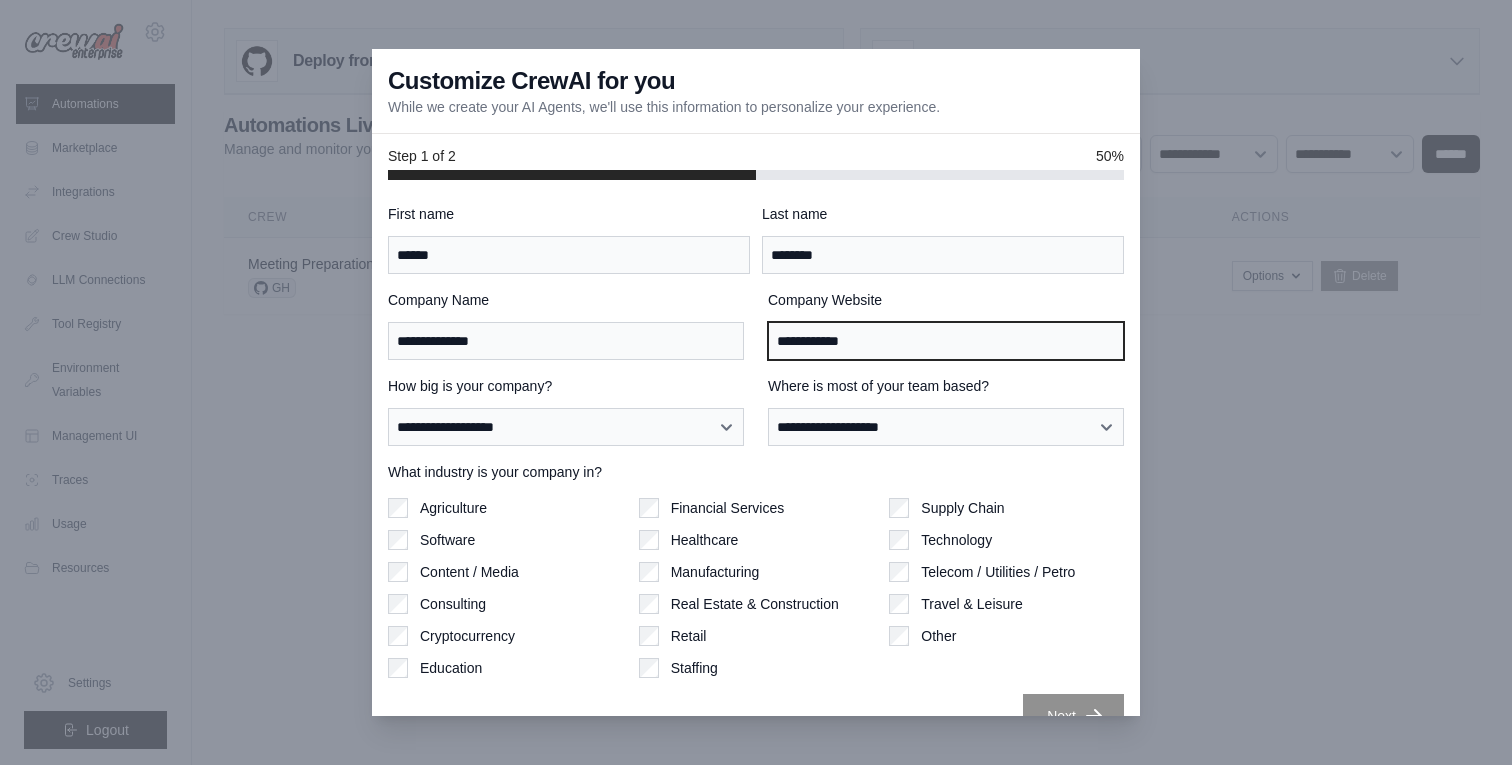 drag, startPoint x: 864, startPoint y: 342, endPoint x: 747, endPoint y: 311, distance: 121.037186 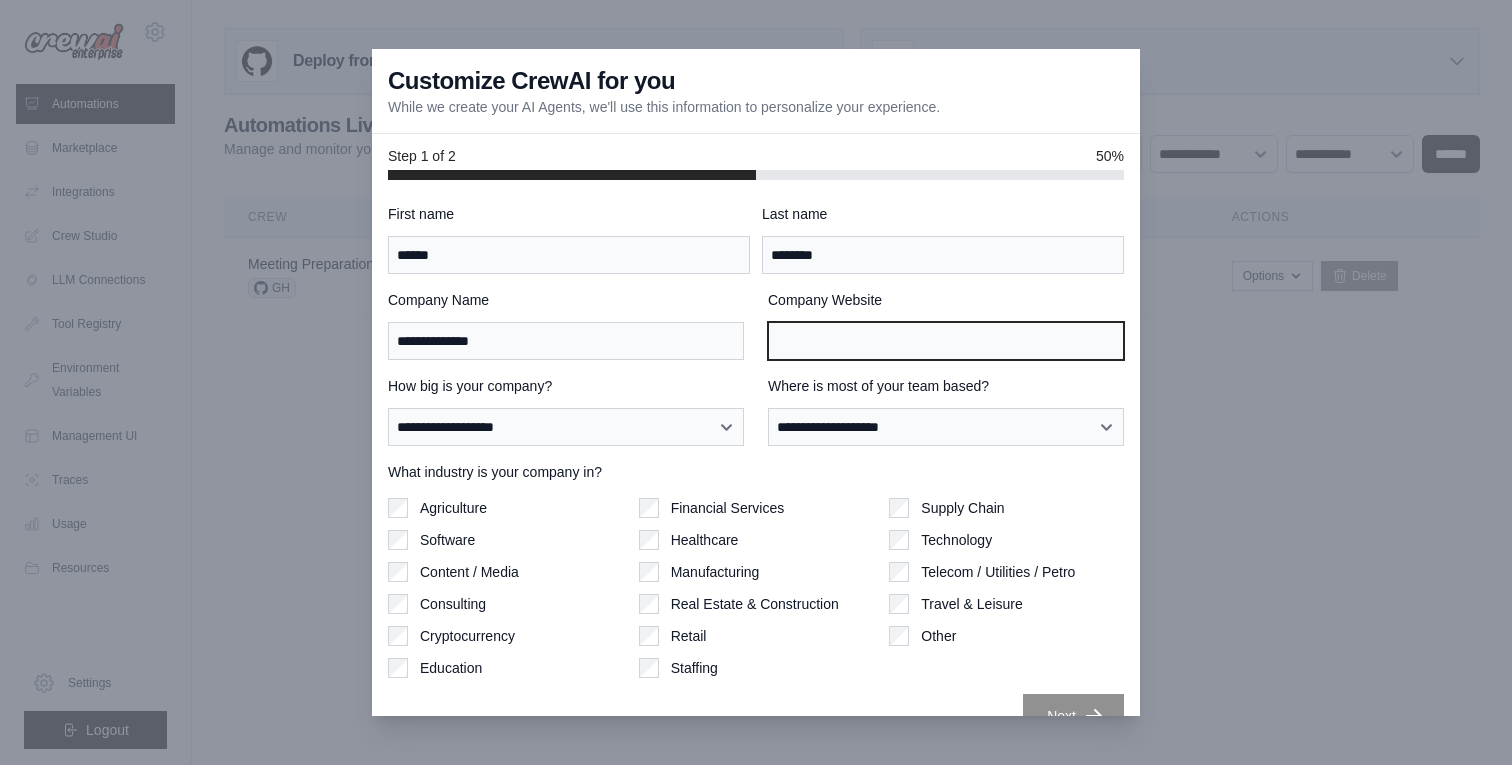 type 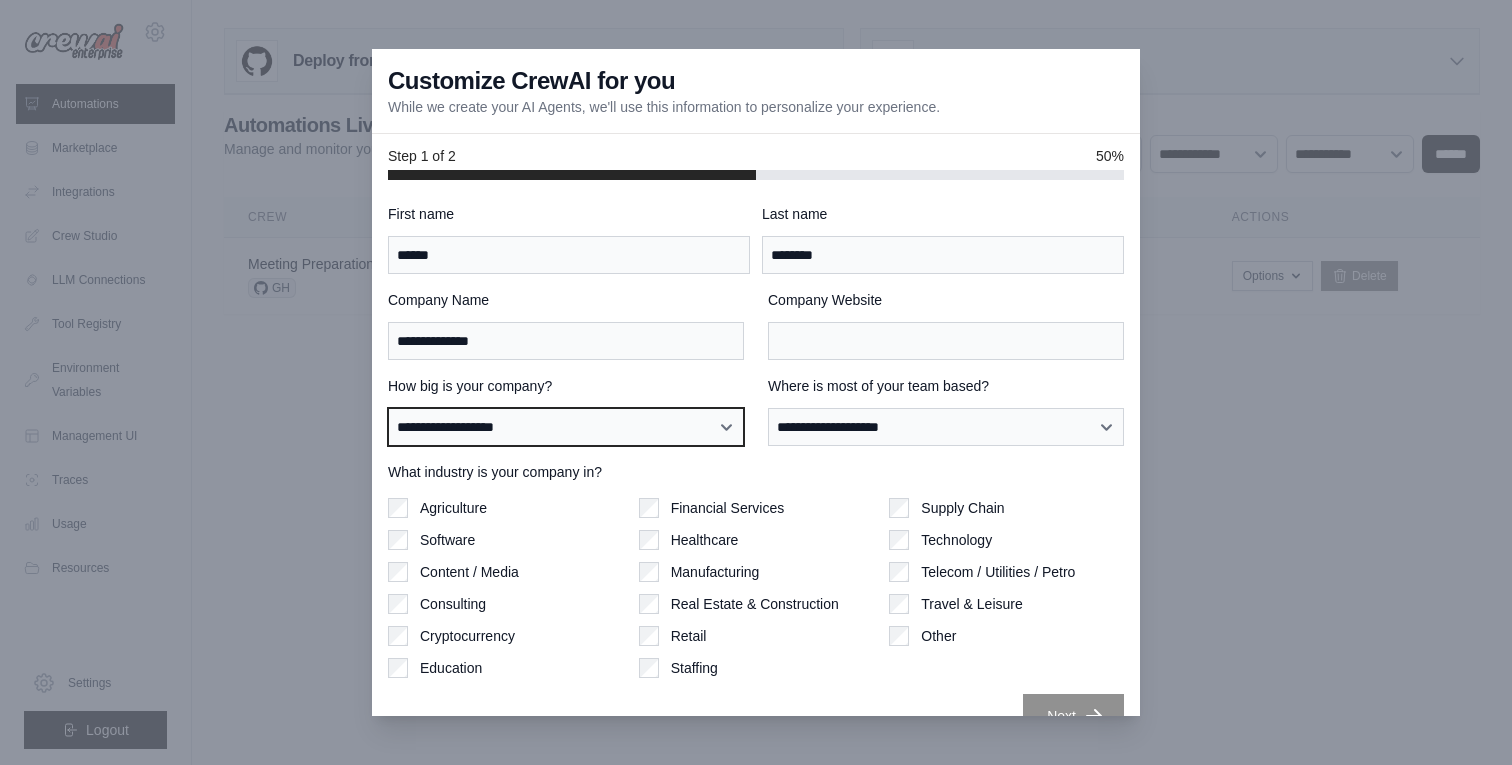 click on "**********" at bounding box center (566, 427) 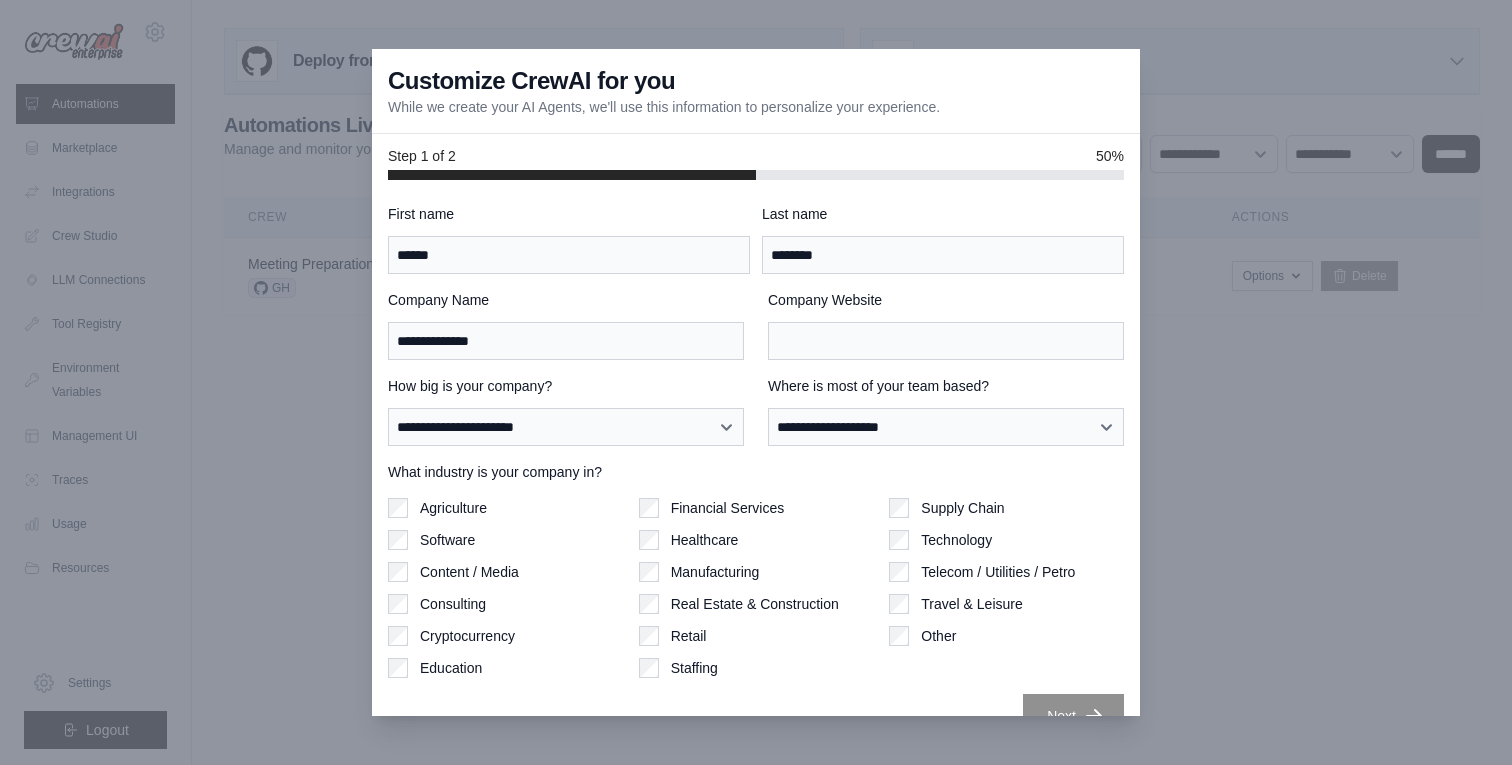 click on "**********" at bounding box center [756, 471] 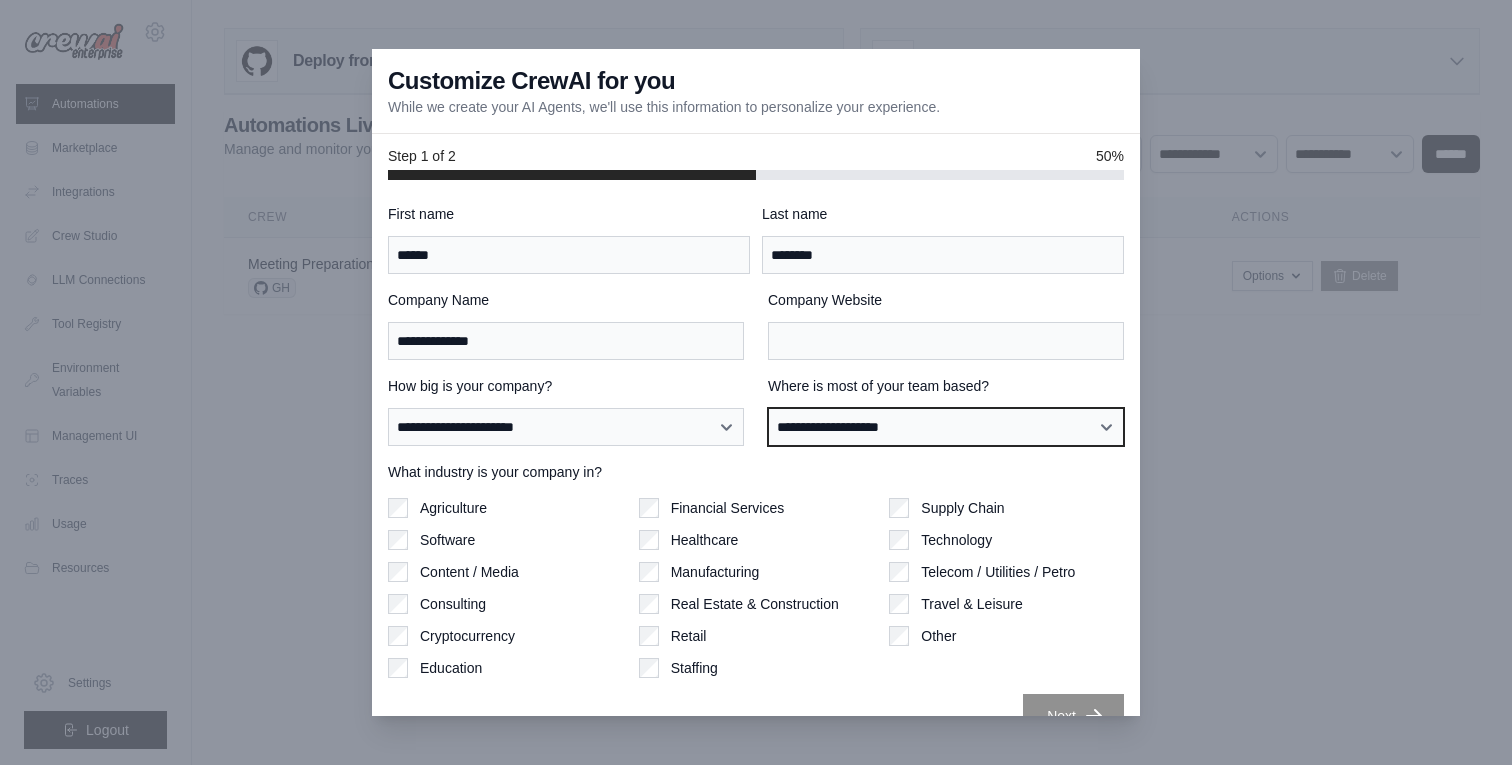 click on "**********" at bounding box center [946, 427] 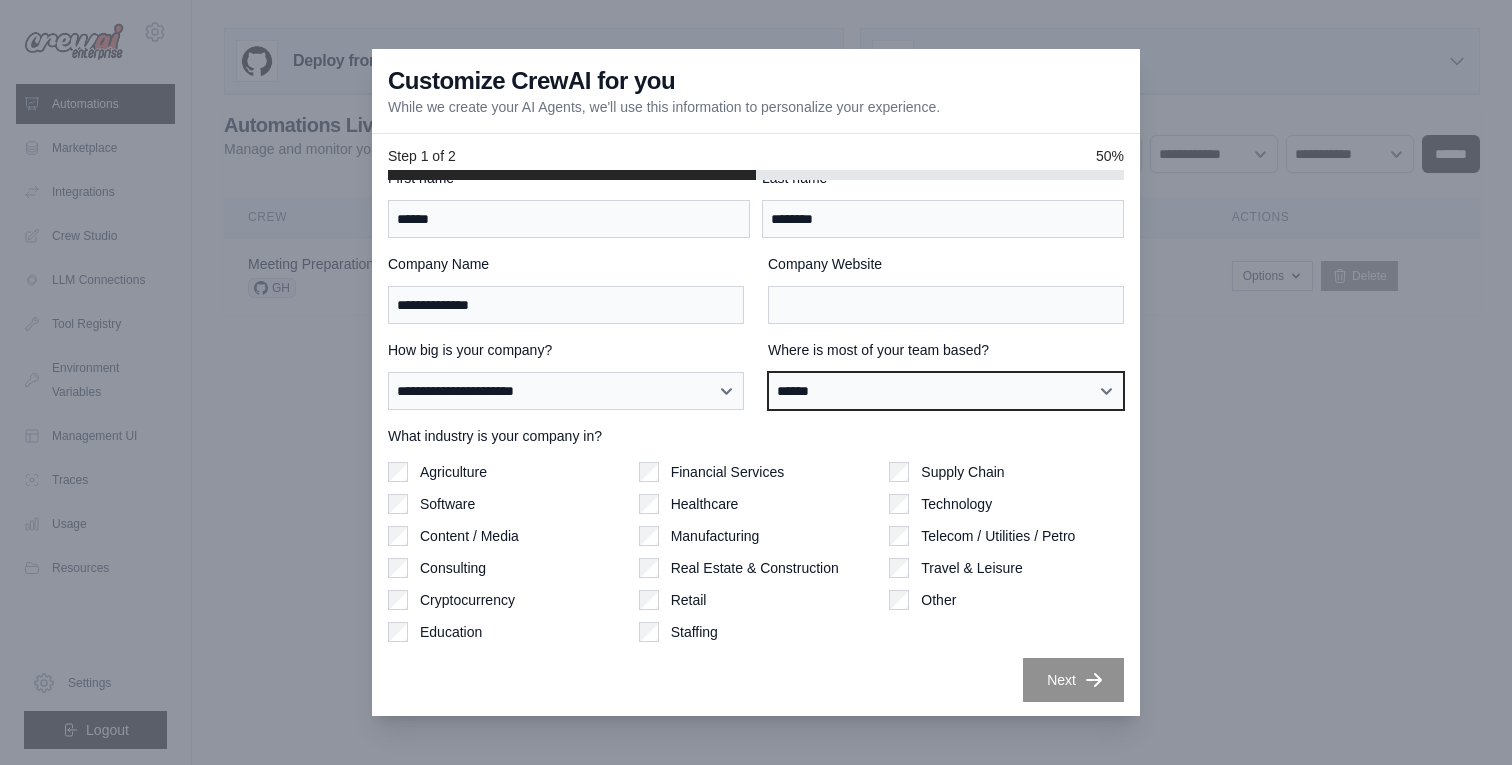 scroll, scrollTop: 38, scrollLeft: 0, axis: vertical 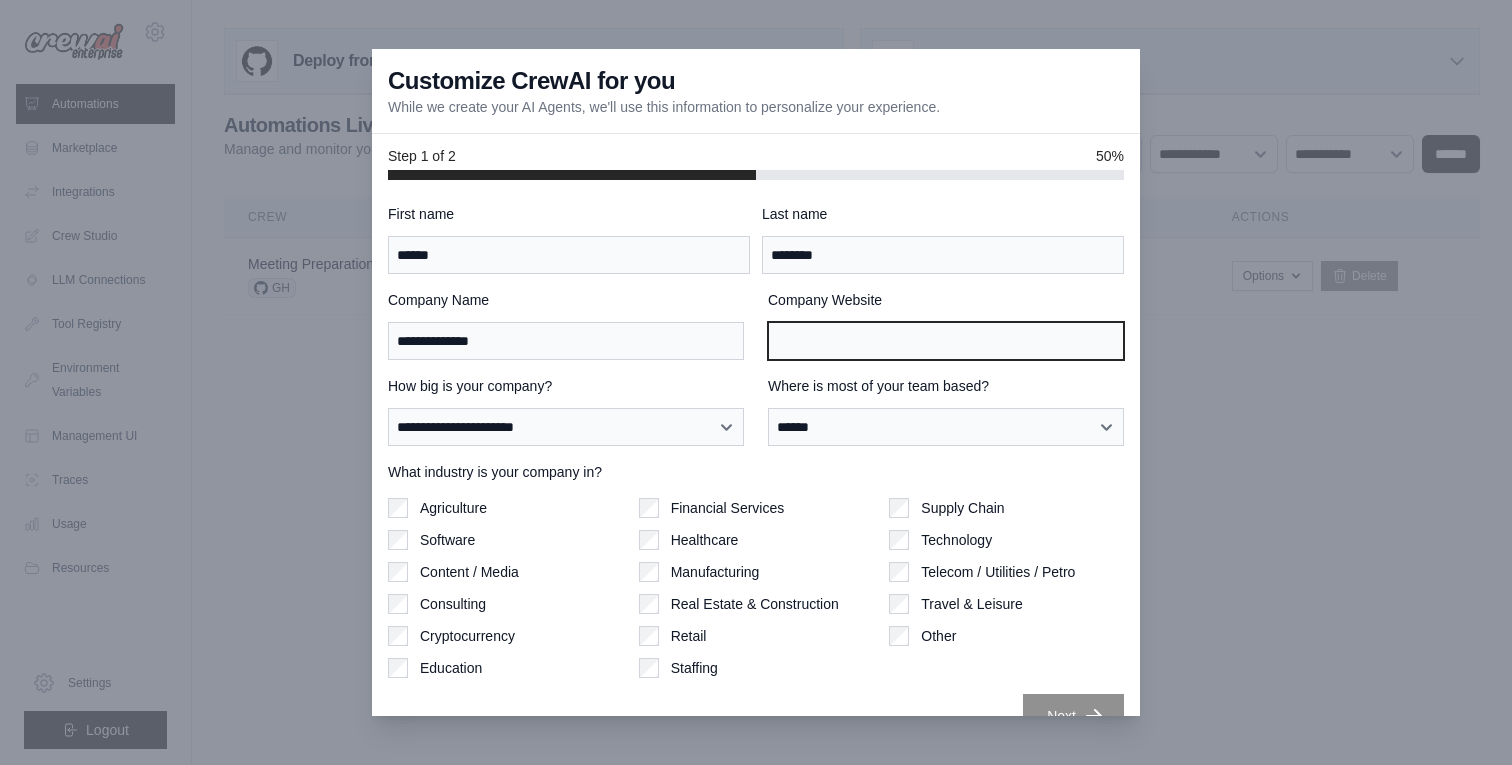 click on "Company Website" at bounding box center [946, 341] 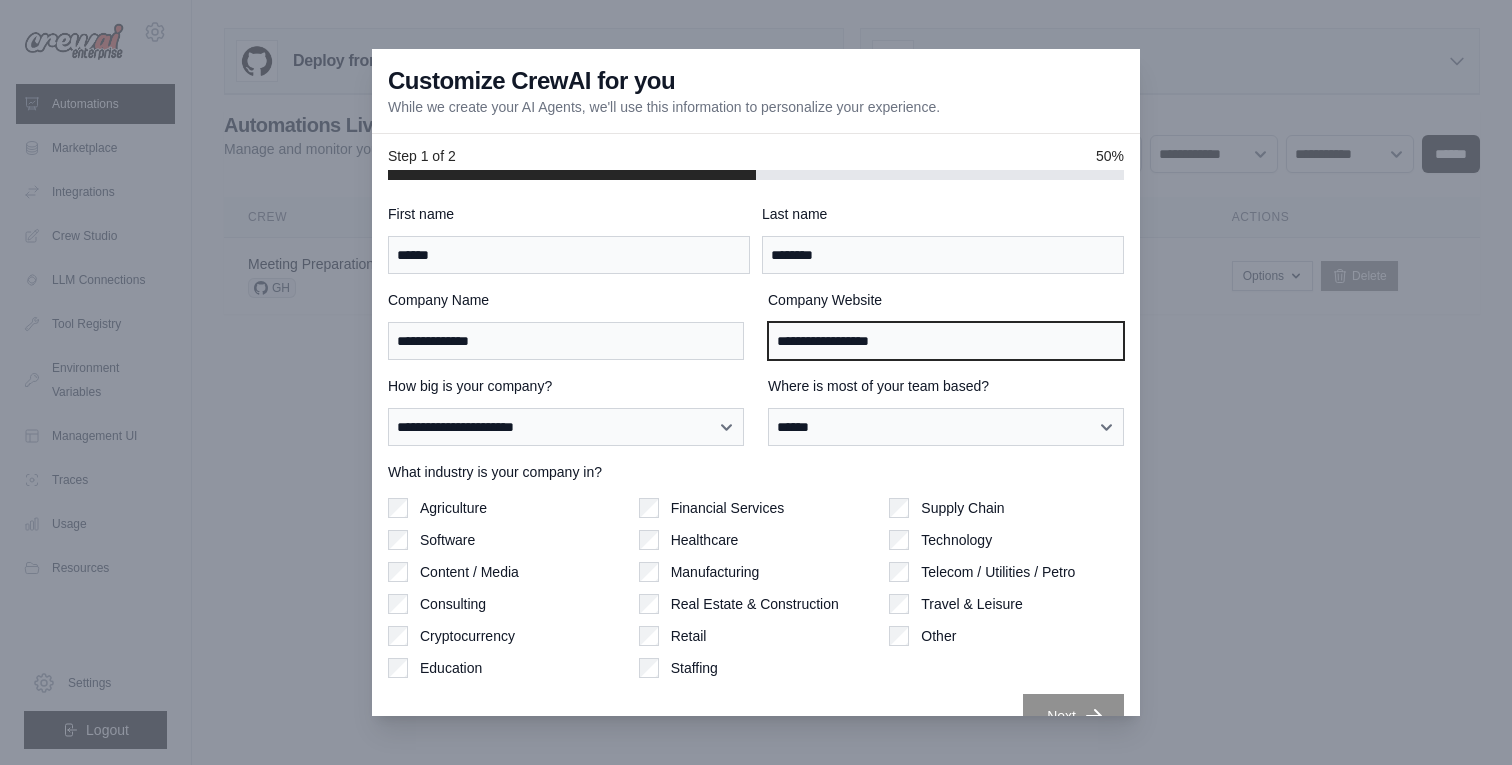 type on "**********" 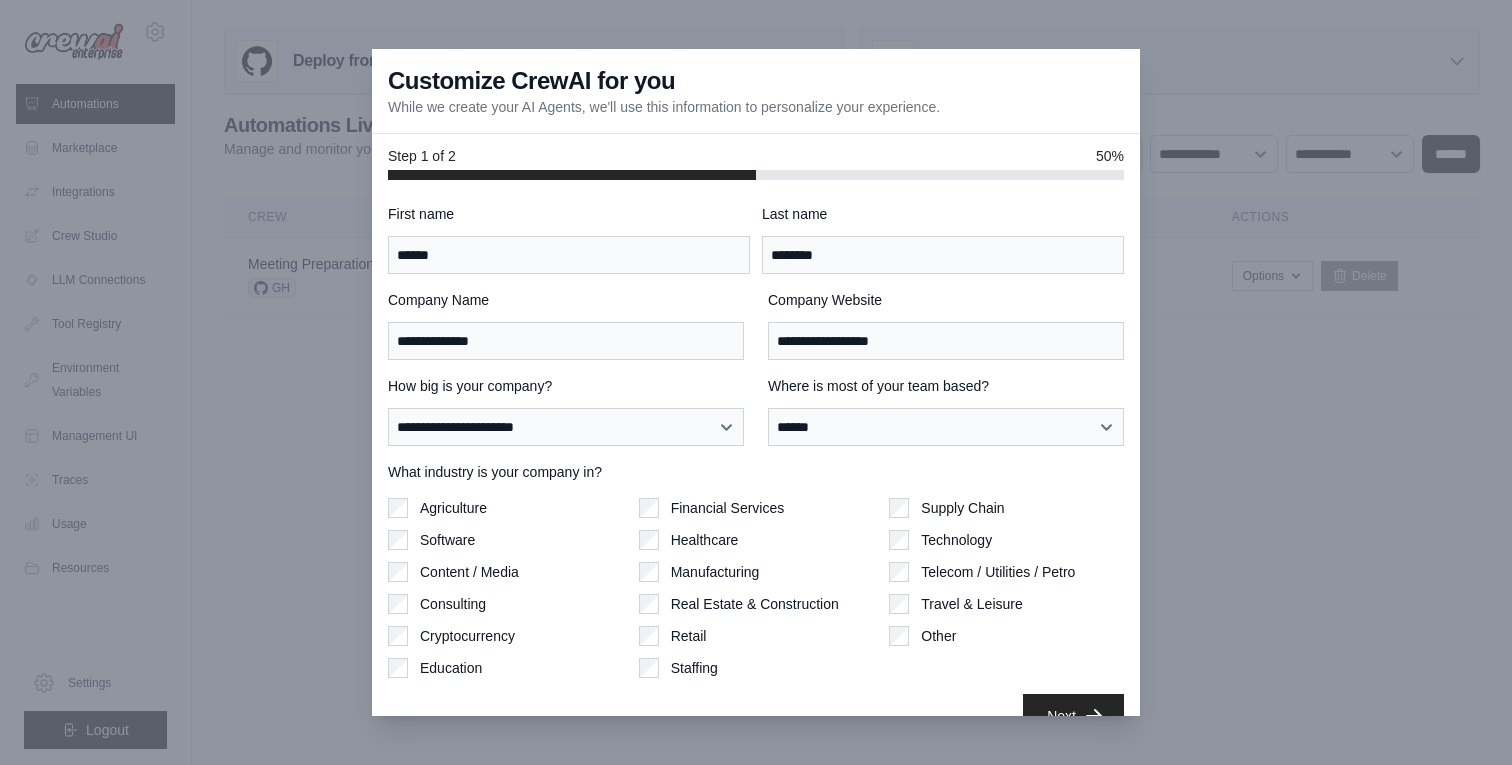 click on "**********" at bounding box center (756, 471) 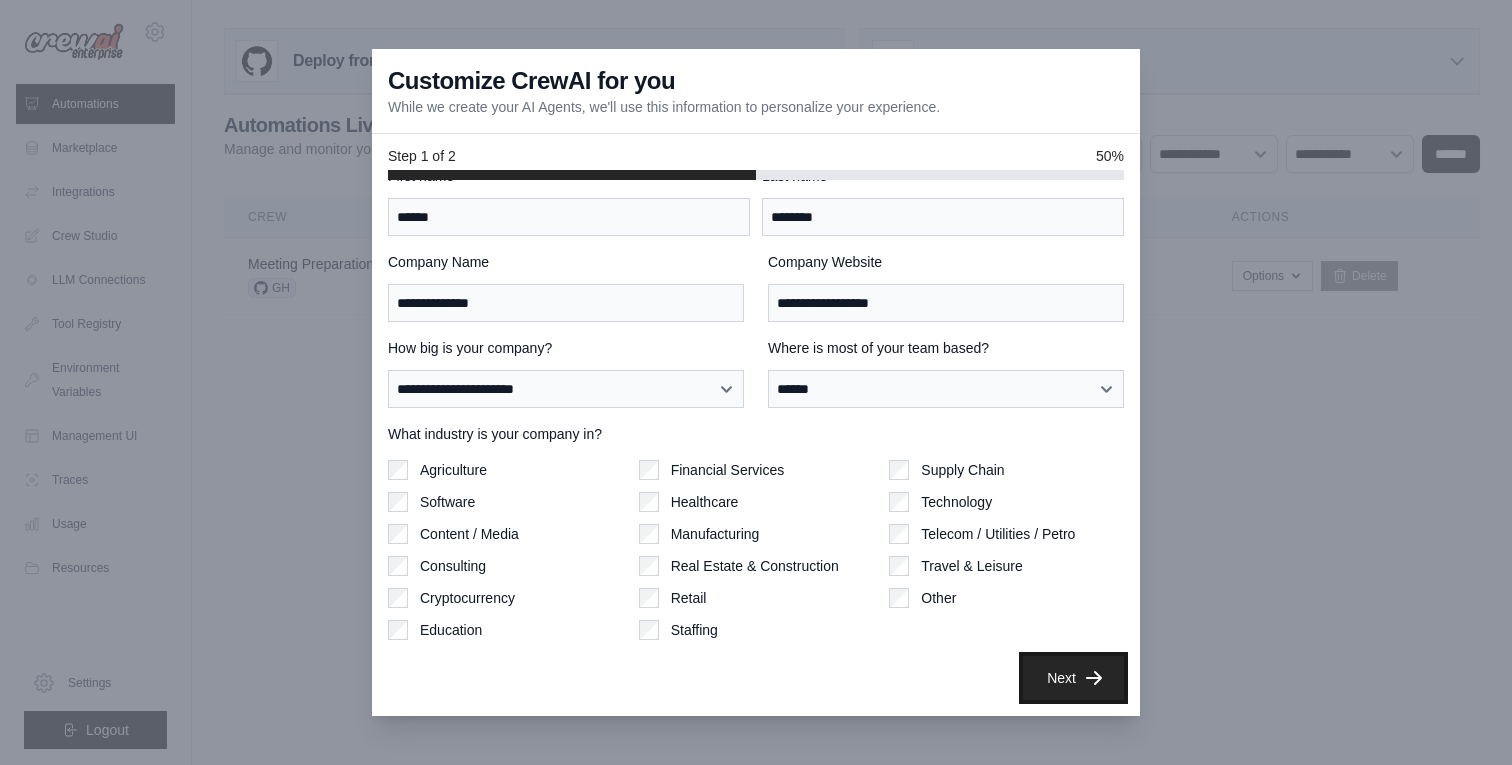 click on "Next" at bounding box center [1073, 678] 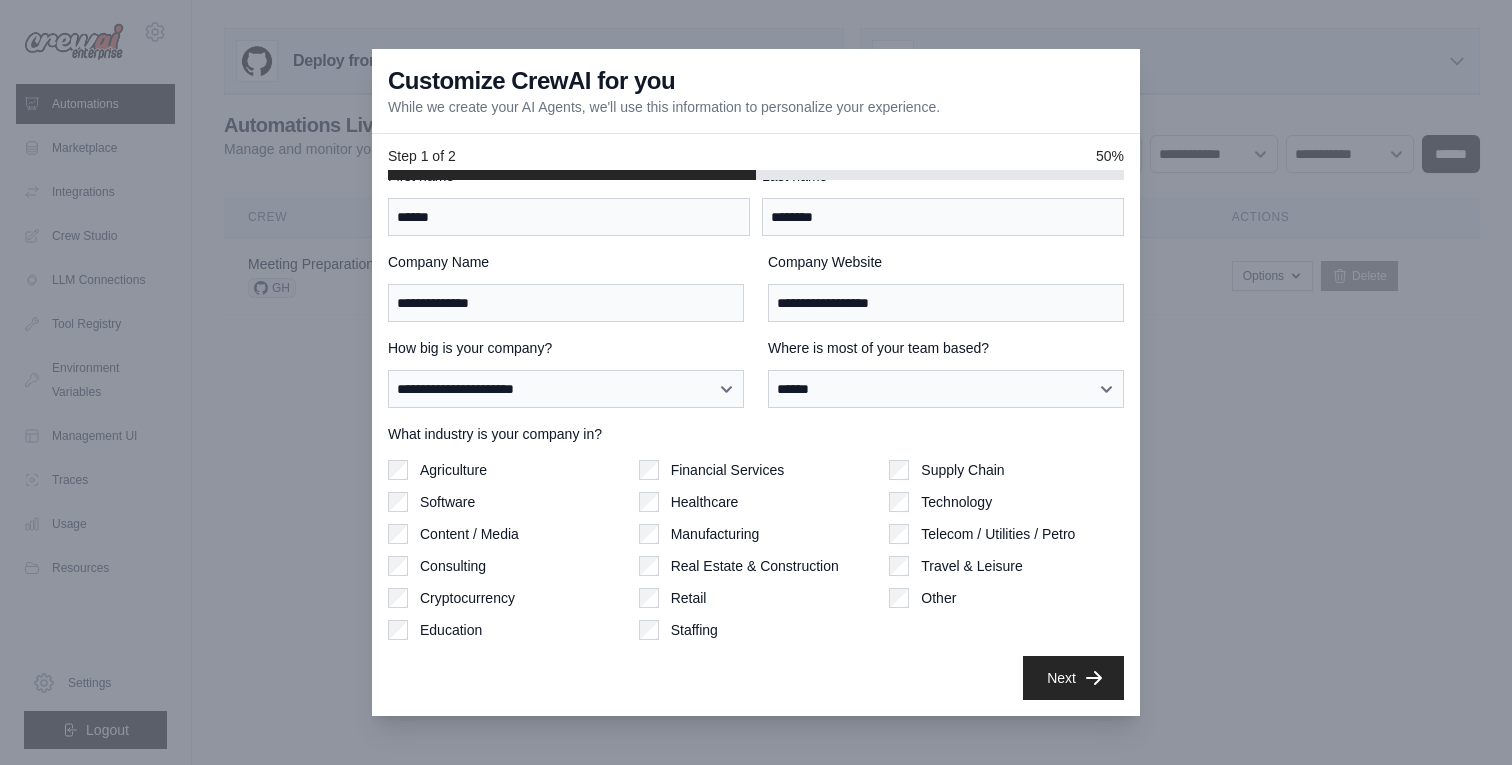 scroll, scrollTop: 0, scrollLeft: 0, axis: both 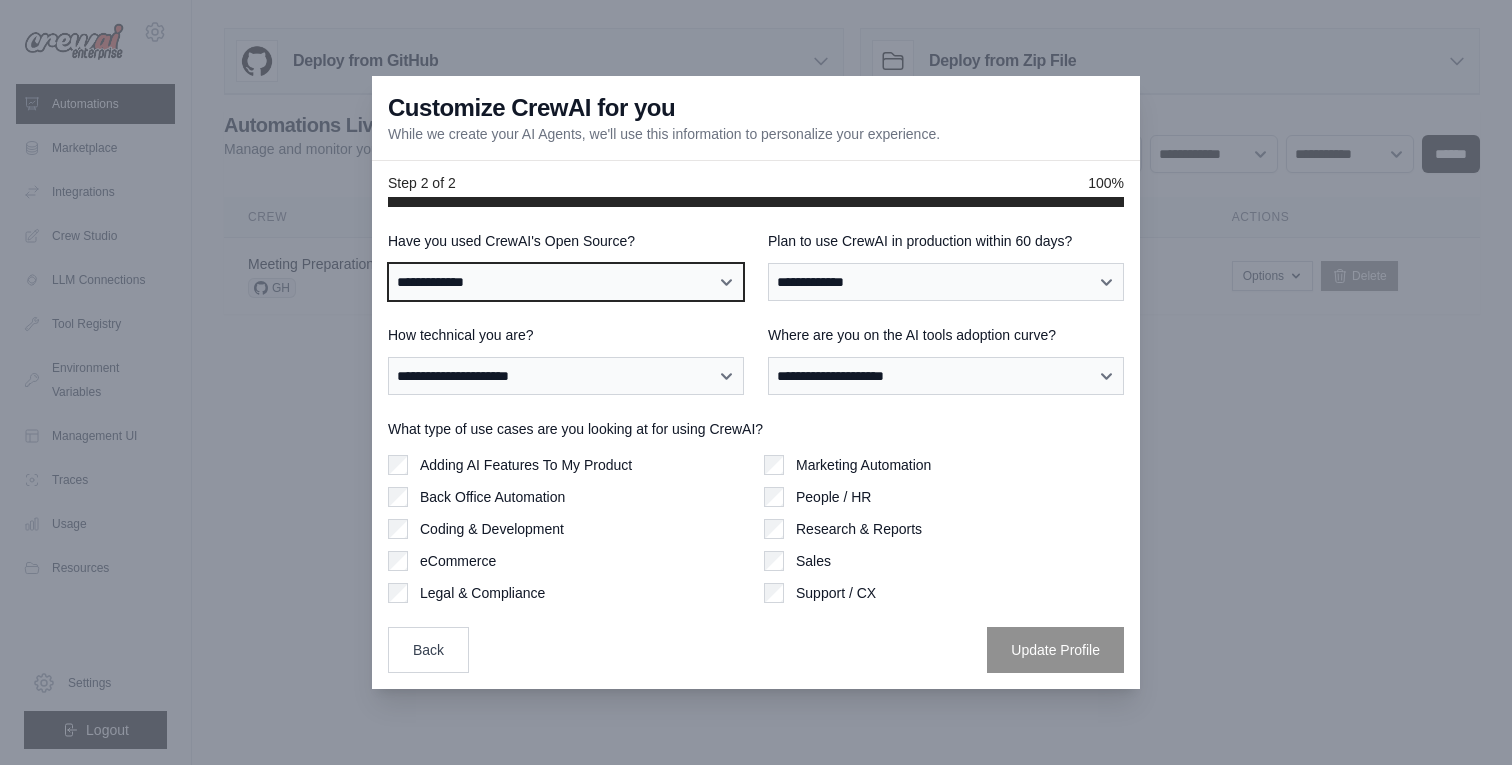 click on "**********" at bounding box center [566, 282] 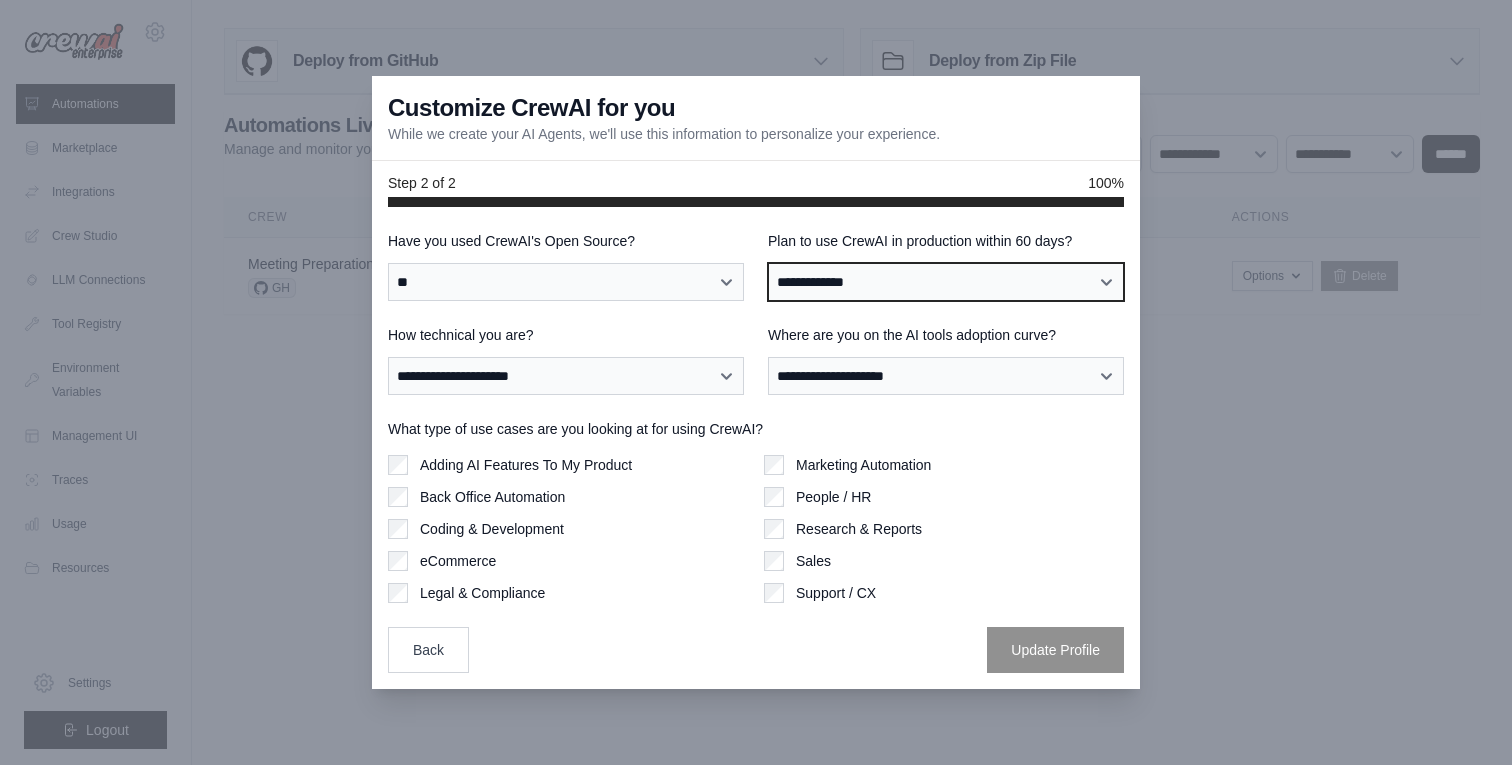 click on "**********" at bounding box center [946, 282] 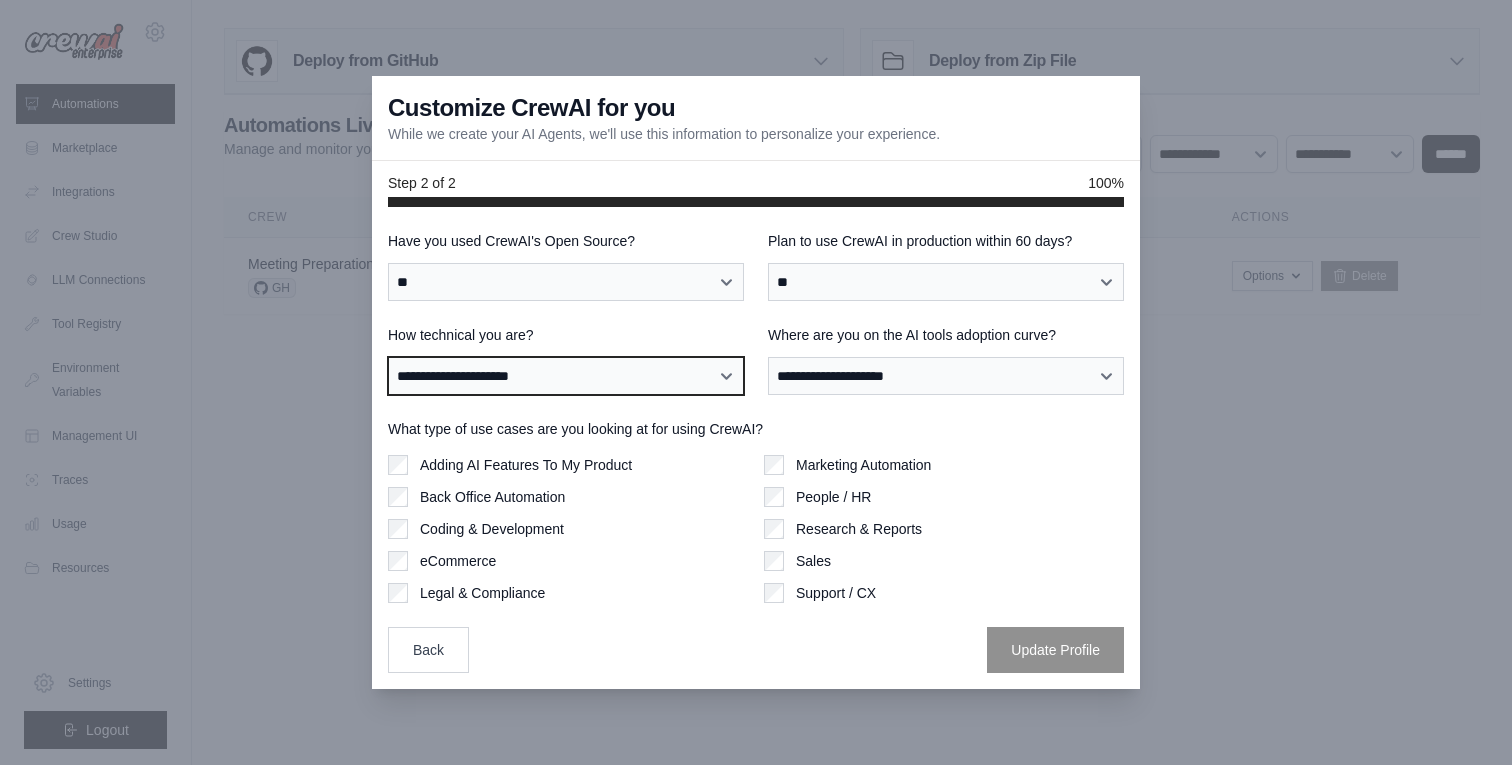 click on "**********" at bounding box center [566, 376] 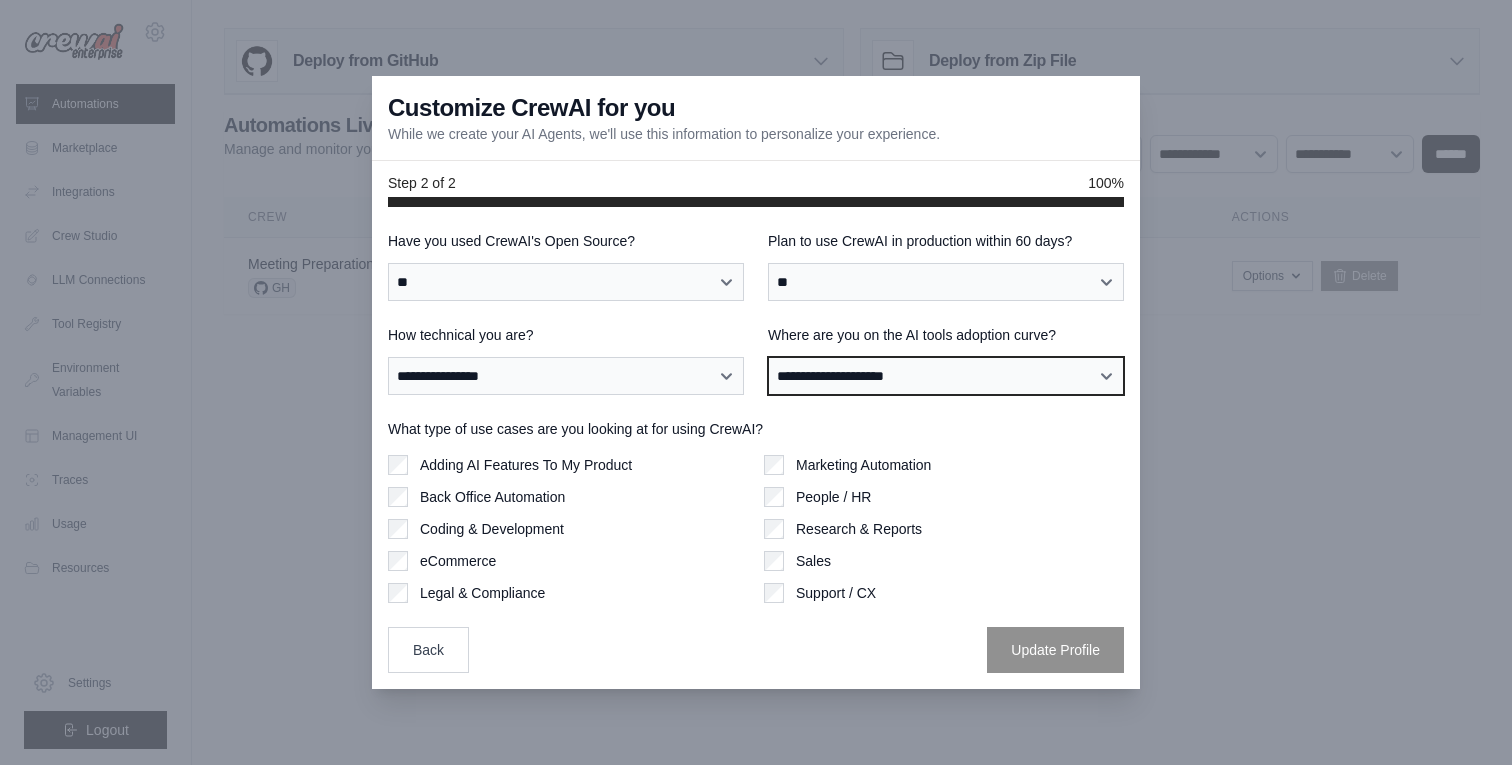click on "**********" at bounding box center [946, 376] 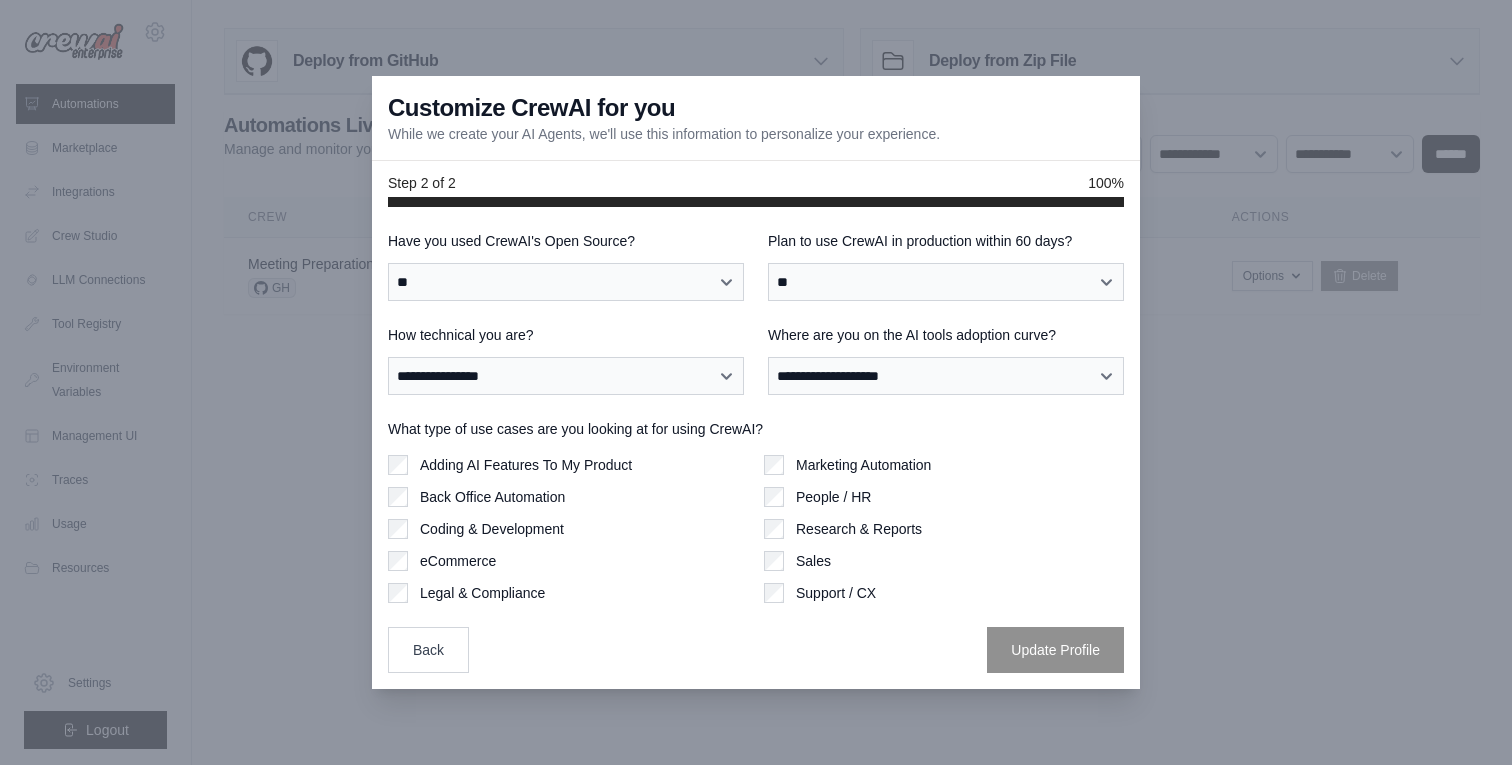 click on "Adding AI Features To My Product
Back Office Automation
Coding & Development
eCommerce
Legal & Compliance" at bounding box center (568, 529) 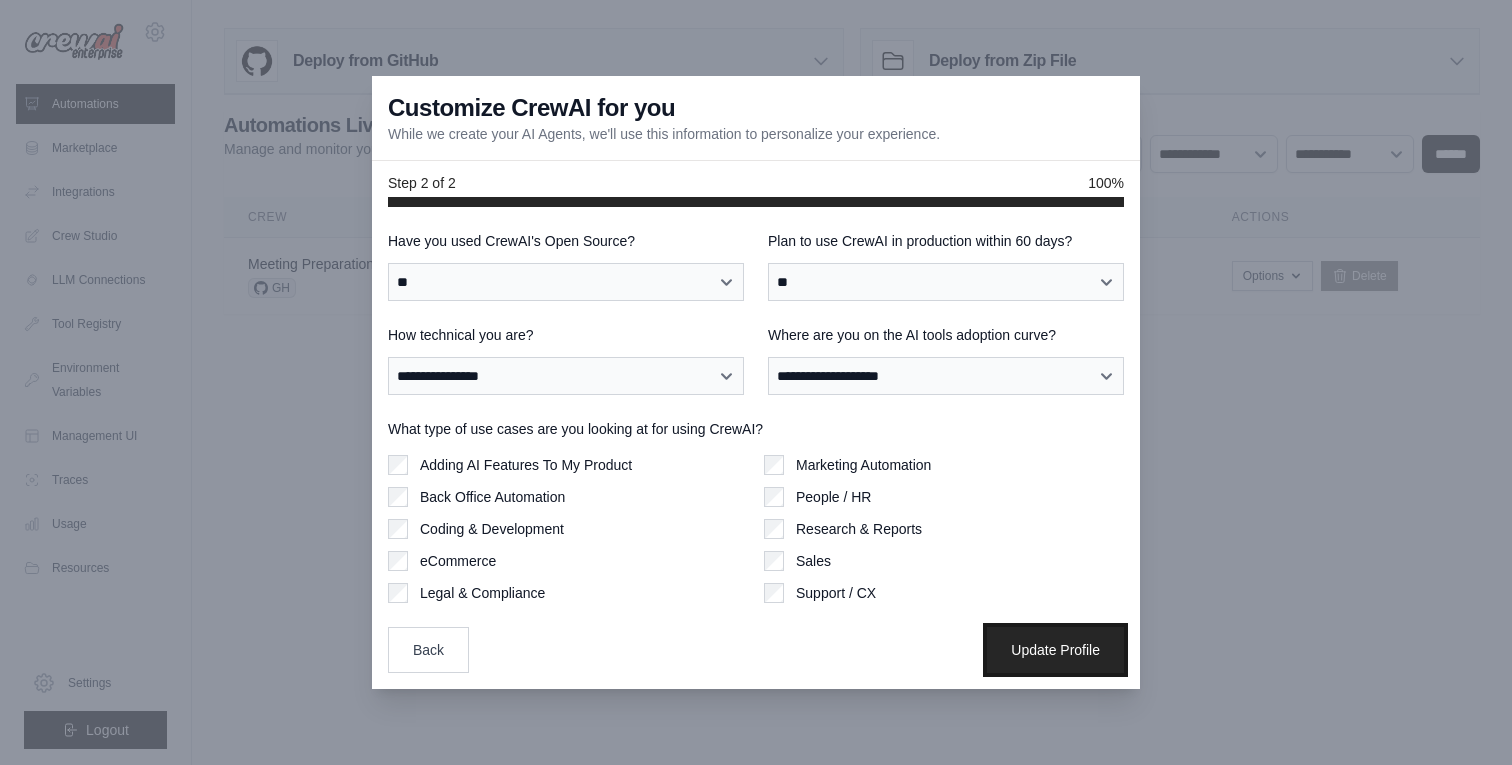 click on "Update Profile" at bounding box center (1055, 650) 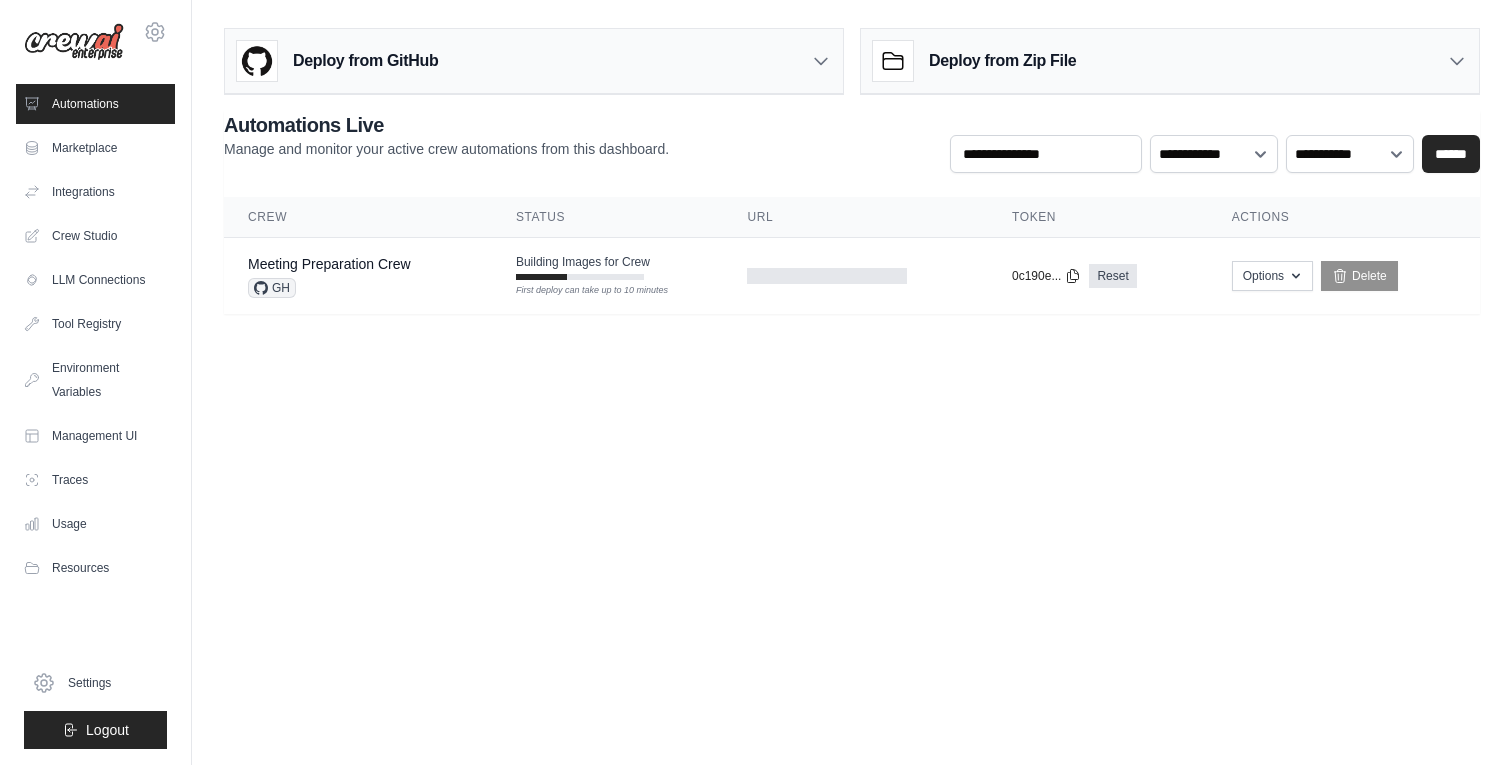 scroll, scrollTop: 0, scrollLeft: 0, axis: both 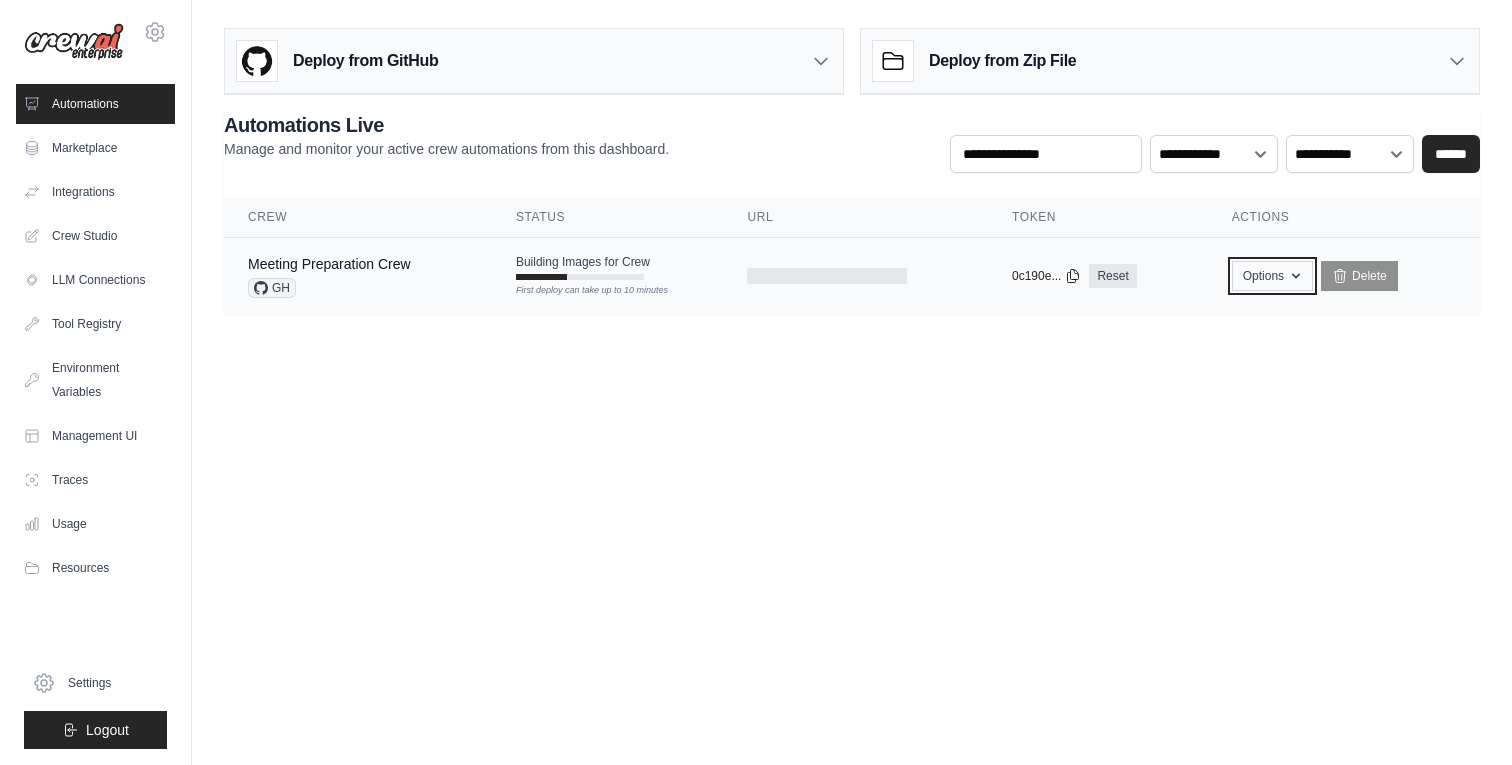 click on "Options" at bounding box center [1272, 276] 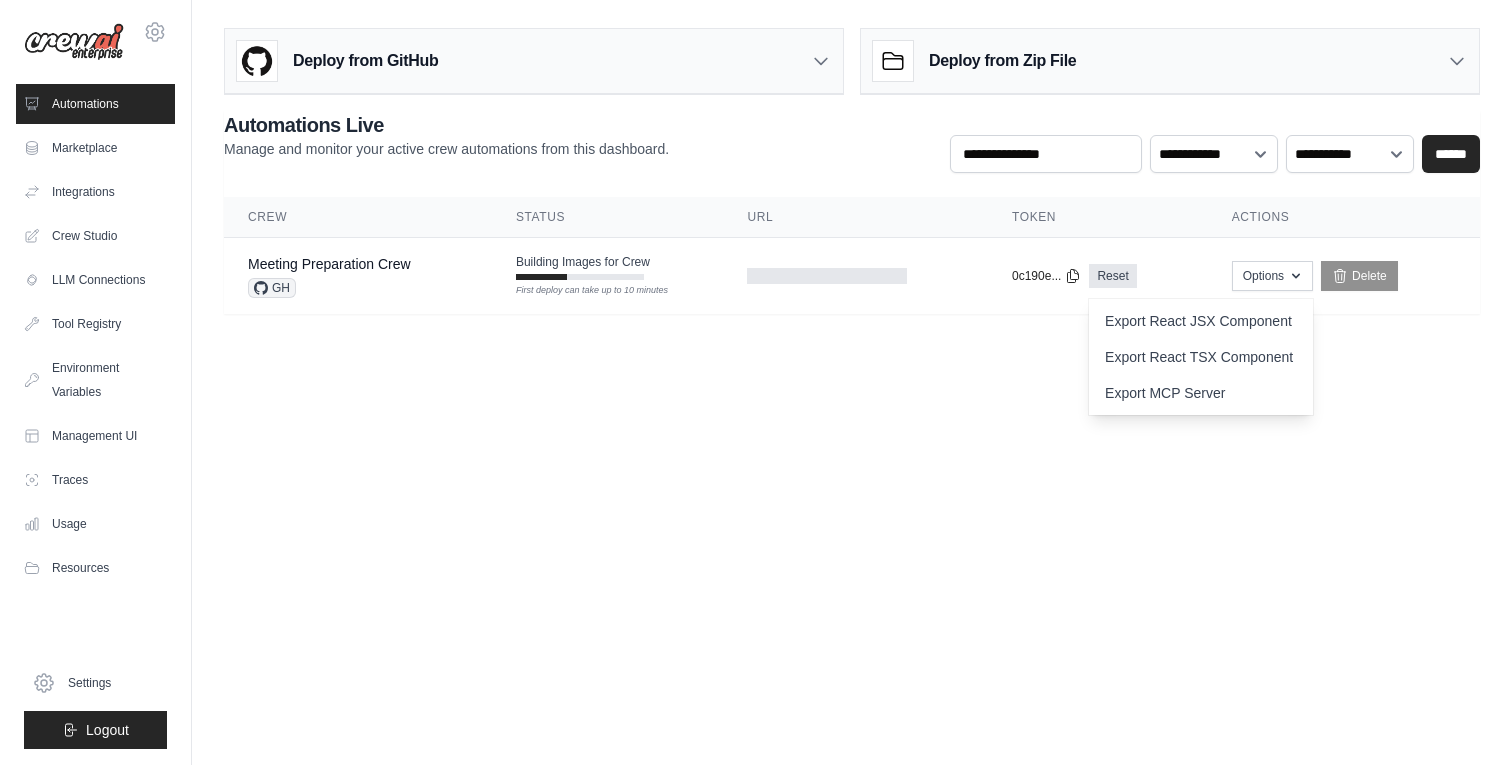 click on "jordanglemaitre@gmail.com
Settings
Automations
Marketplace
Integrations" at bounding box center (756, 382) 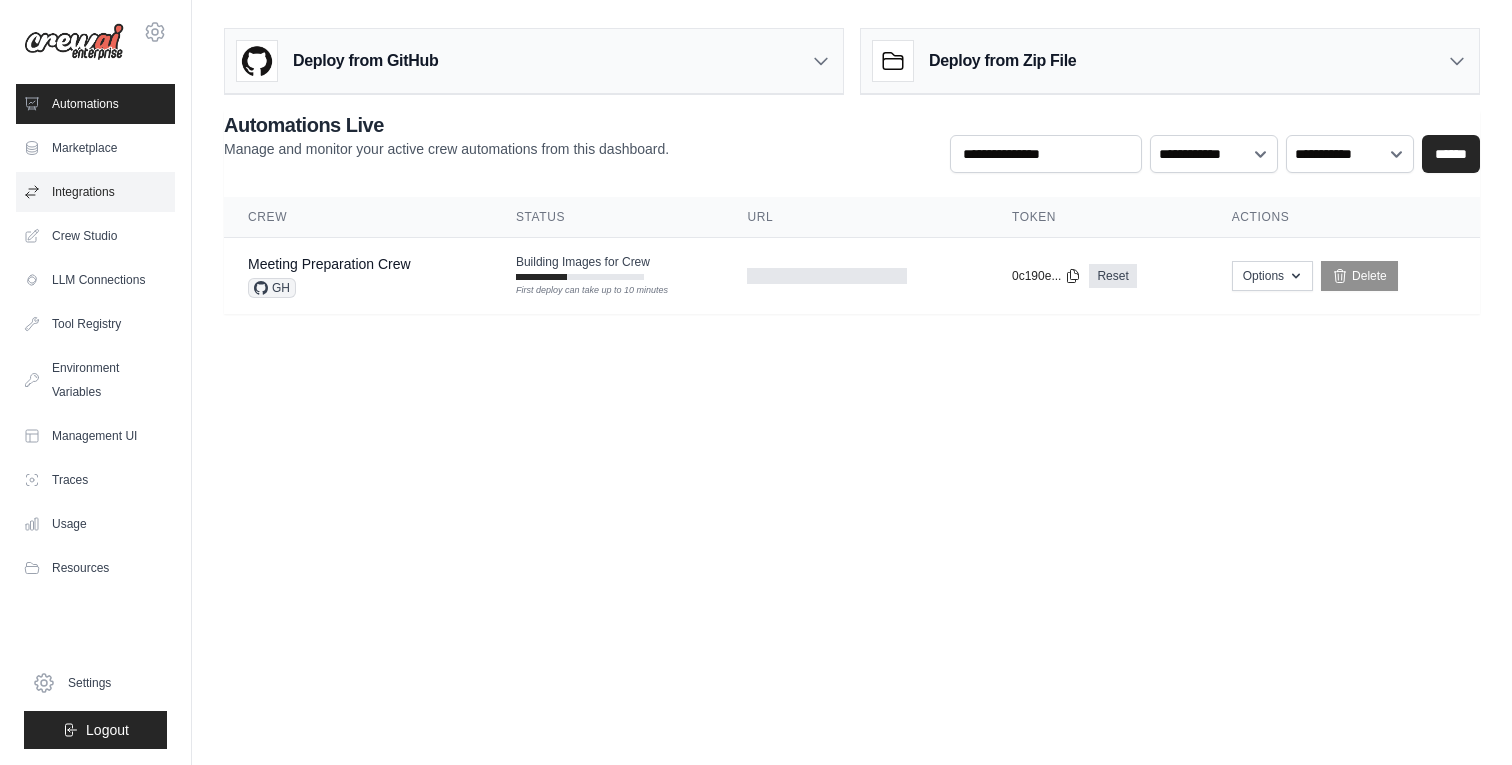 click on "Integrations" at bounding box center (95, 192) 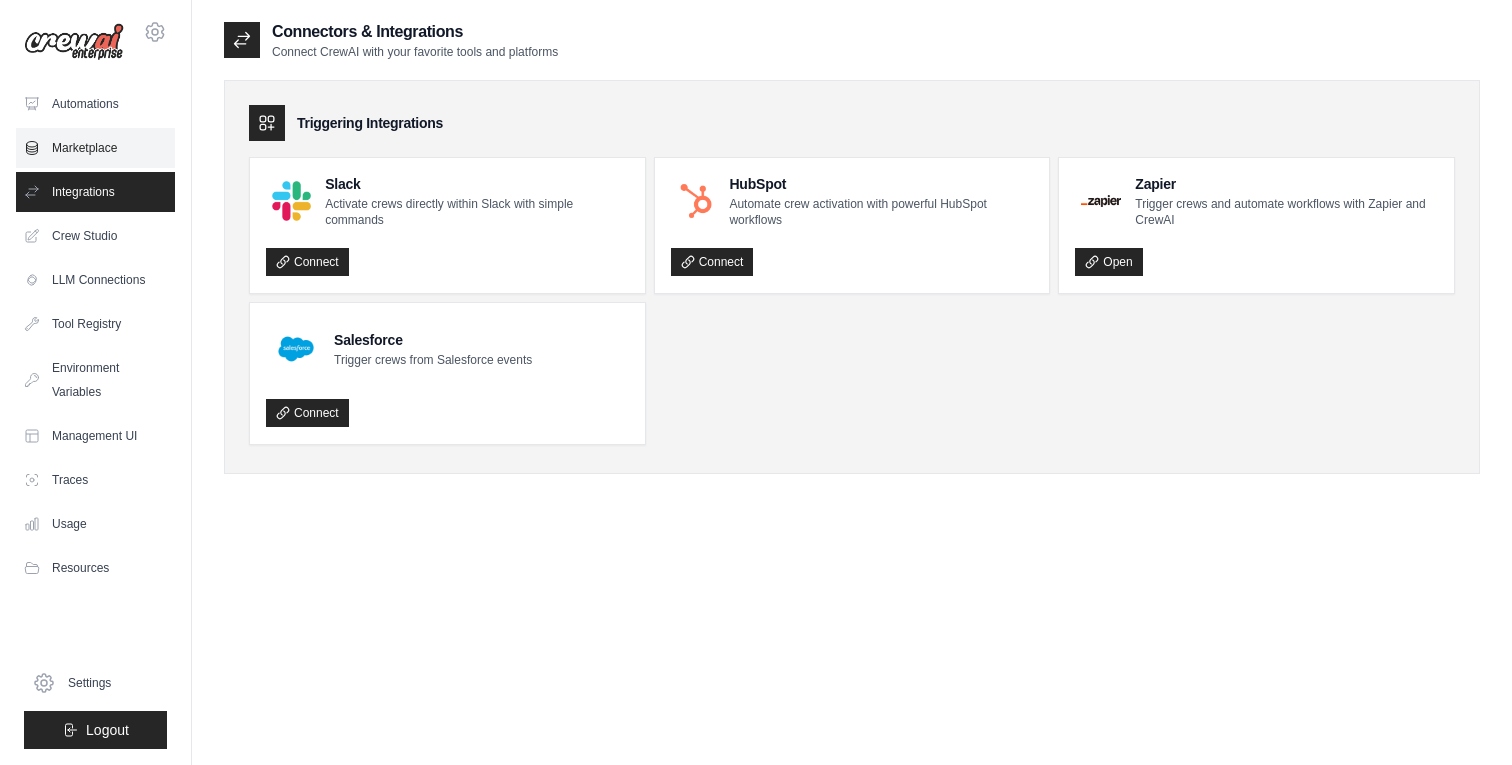 click on "Marketplace" at bounding box center [95, 148] 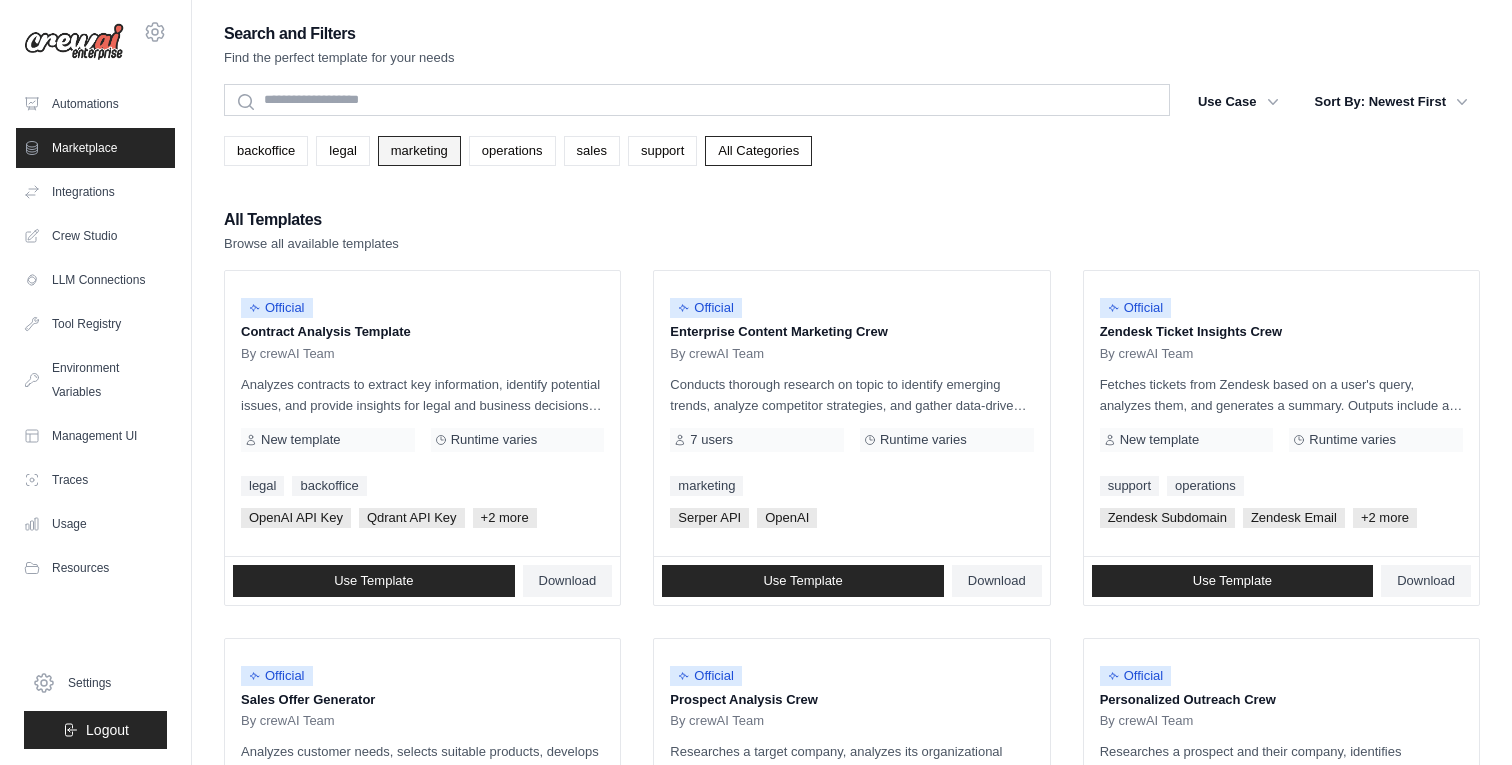 click on "marketing" at bounding box center [419, 151] 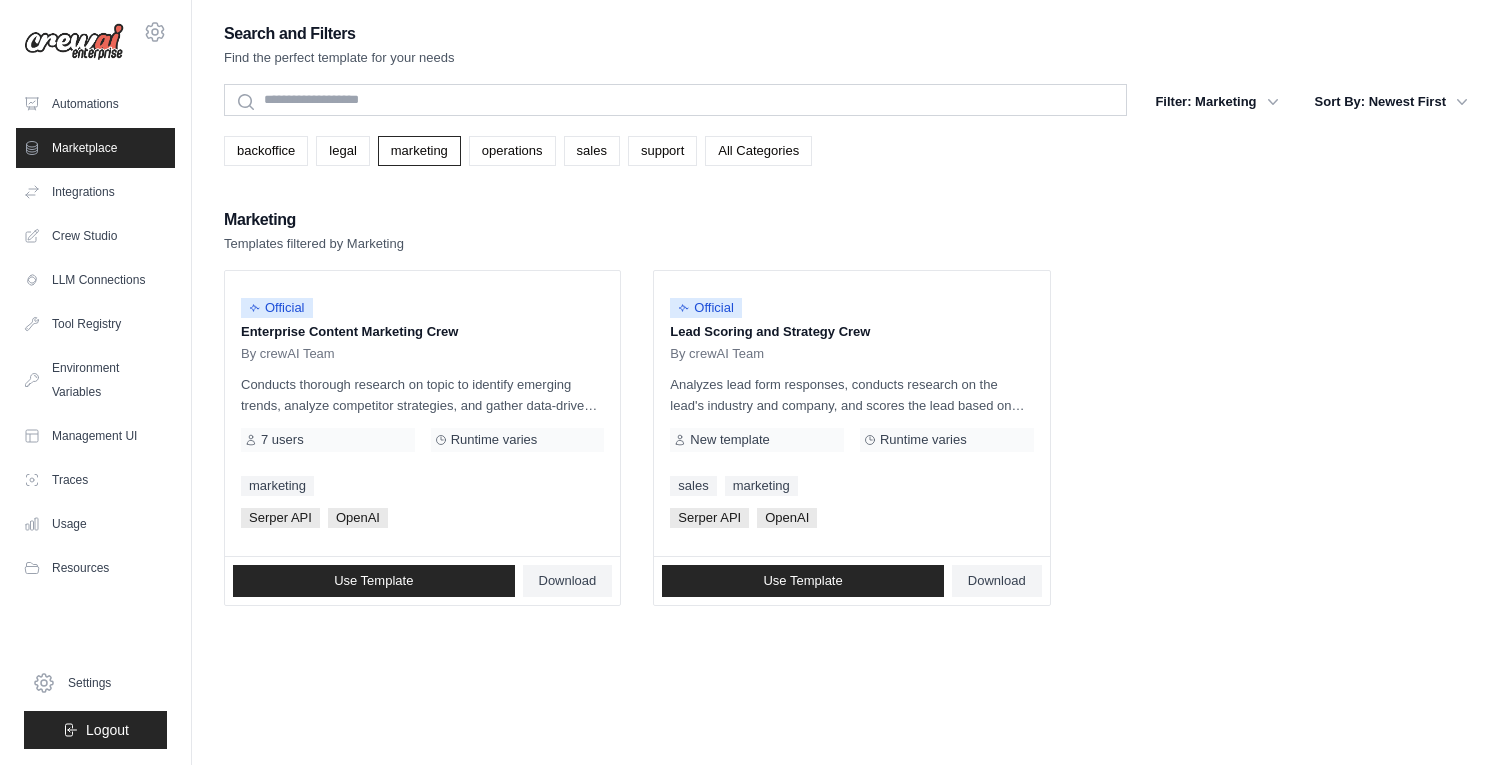 click on "marketing" at bounding box center [419, 151] 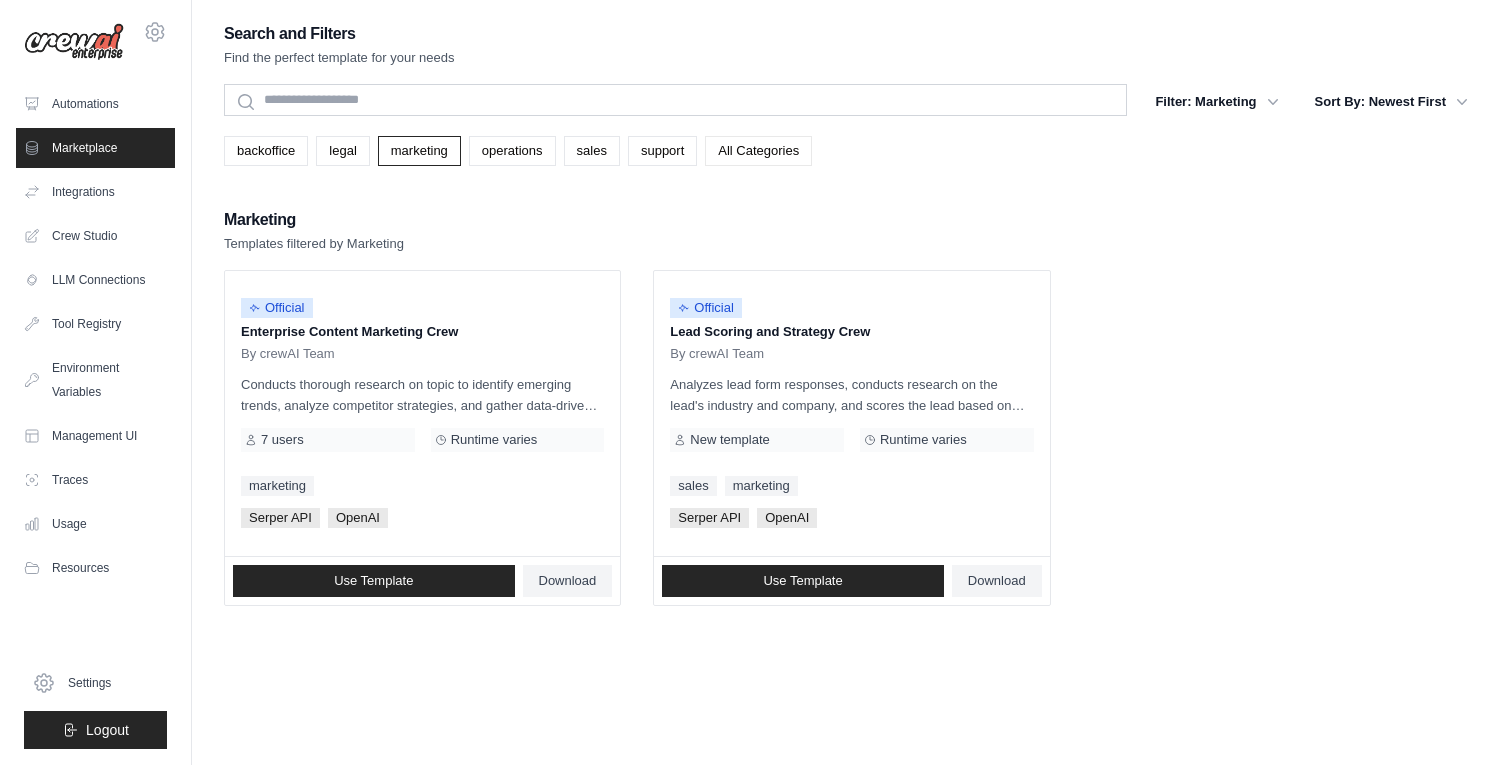 click on "All Categories" at bounding box center (758, 151) 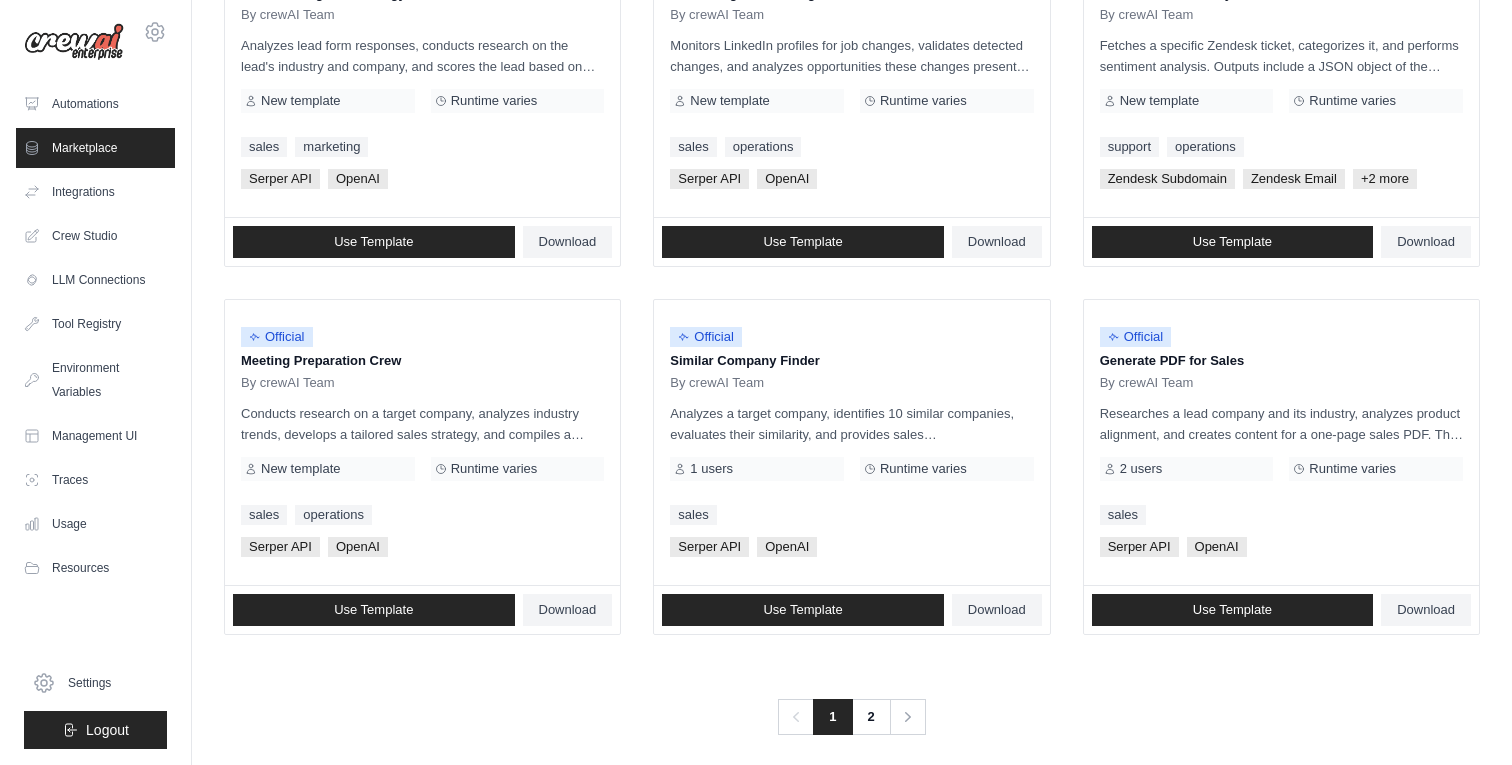 scroll, scrollTop: 1088, scrollLeft: 0, axis: vertical 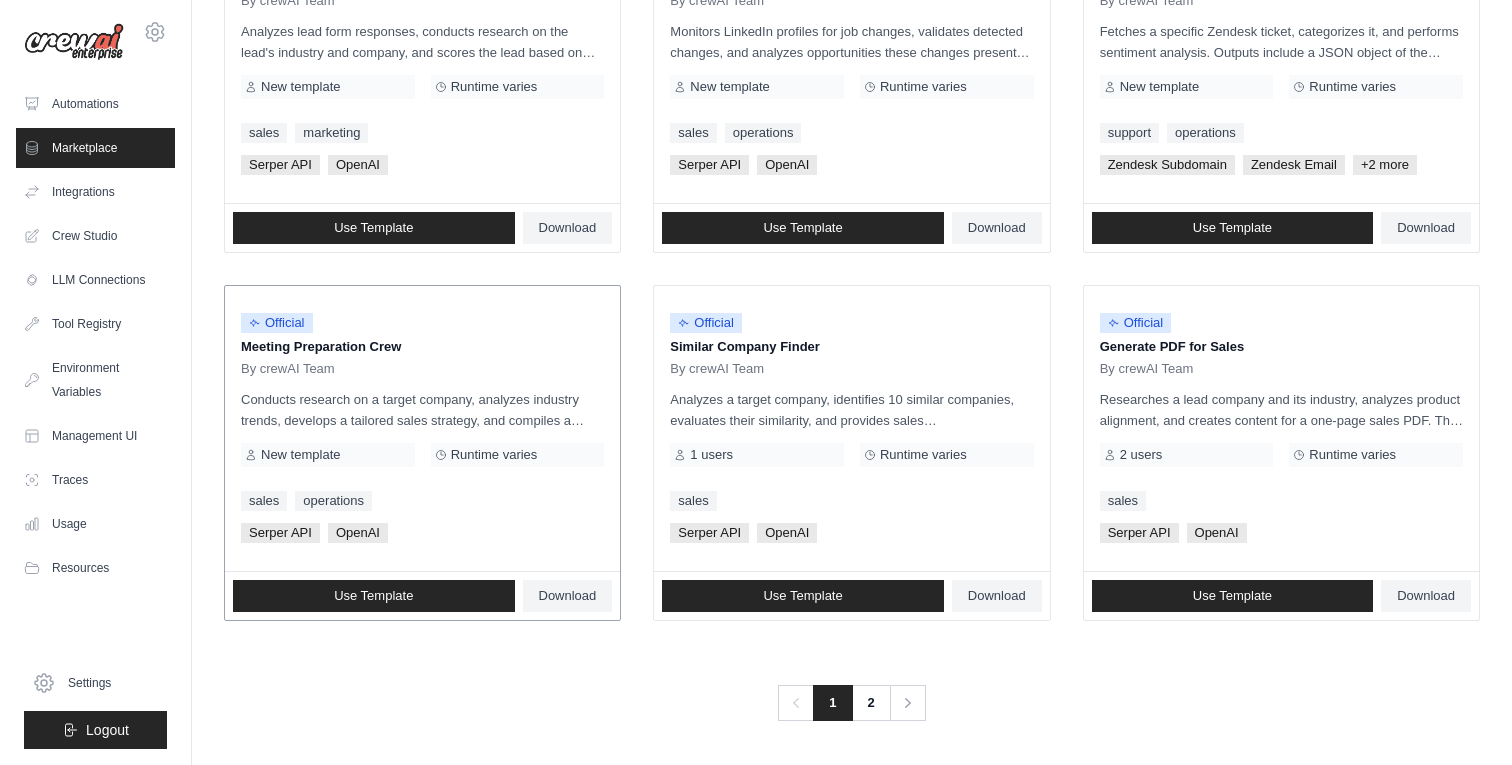 click on "Conducts research on a target company, analyzes industry trends, develops a tailored sales strategy, and compiles a detailed meeting briefing. Outputs include a research report, industry analysis, sales strategy, and a comprehensive briefing document, ensuring participants are well-prepared for effective engagement." at bounding box center [422, 410] 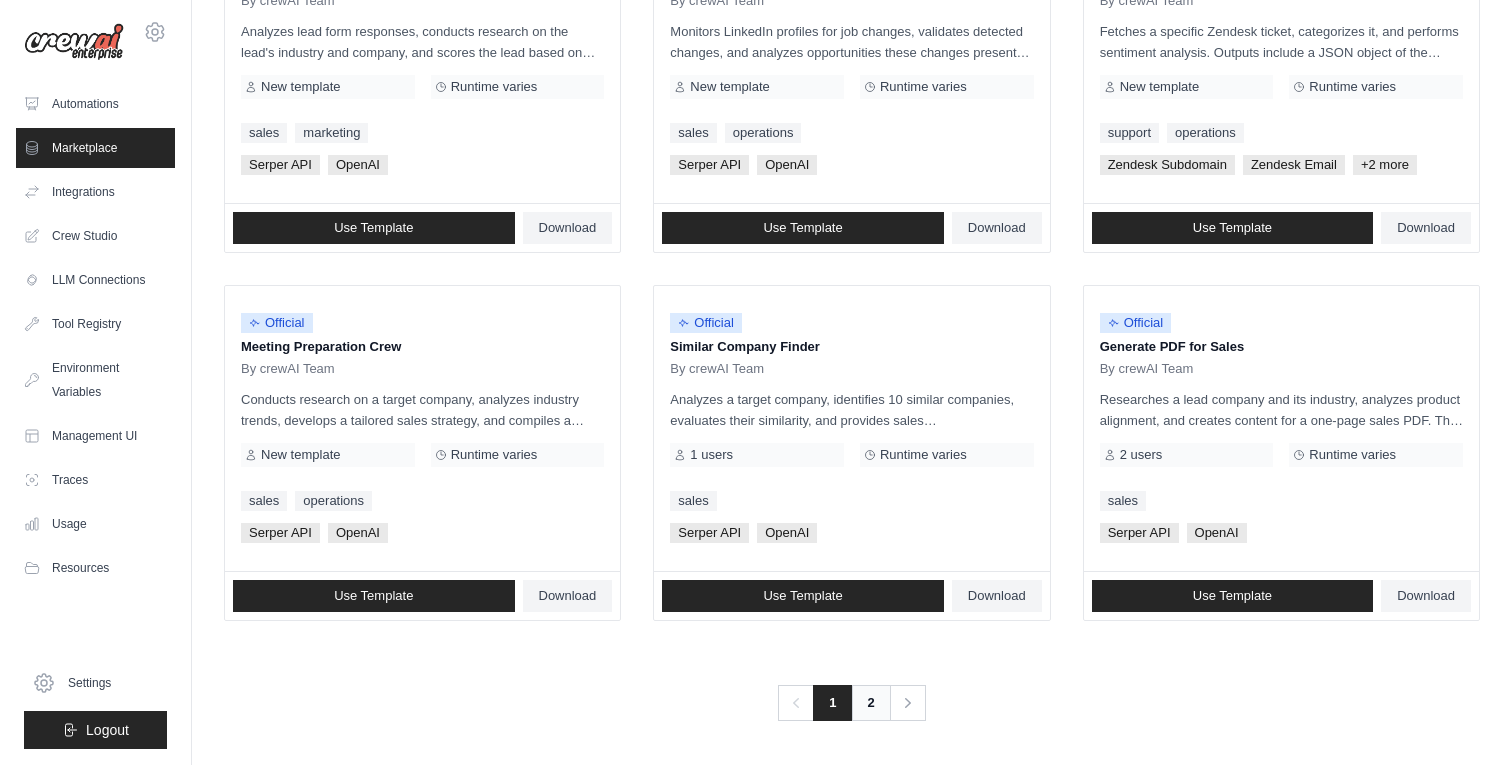 click on "2" at bounding box center [871, 703] 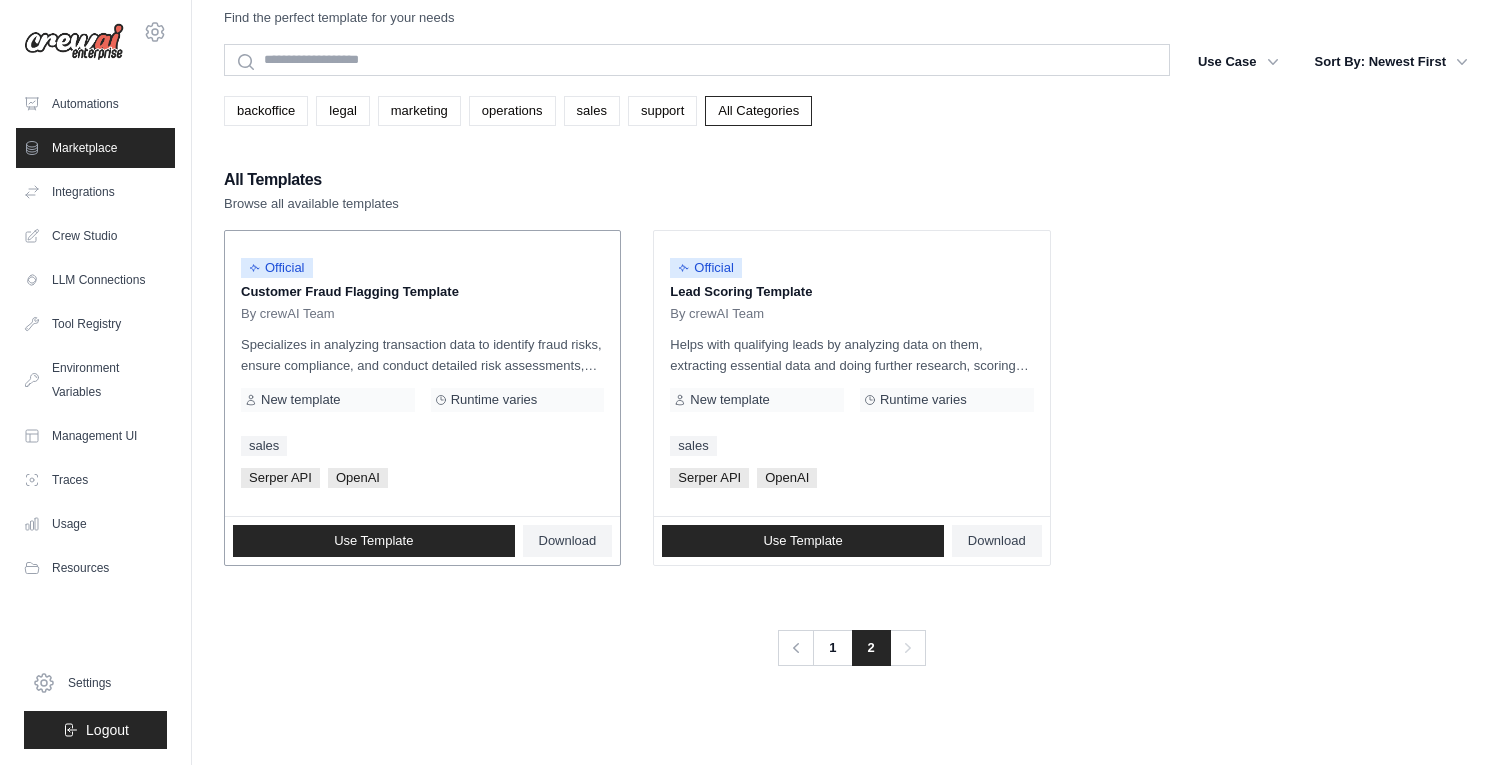 scroll, scrollTop: 0, scrollLeft: 0, axis: both 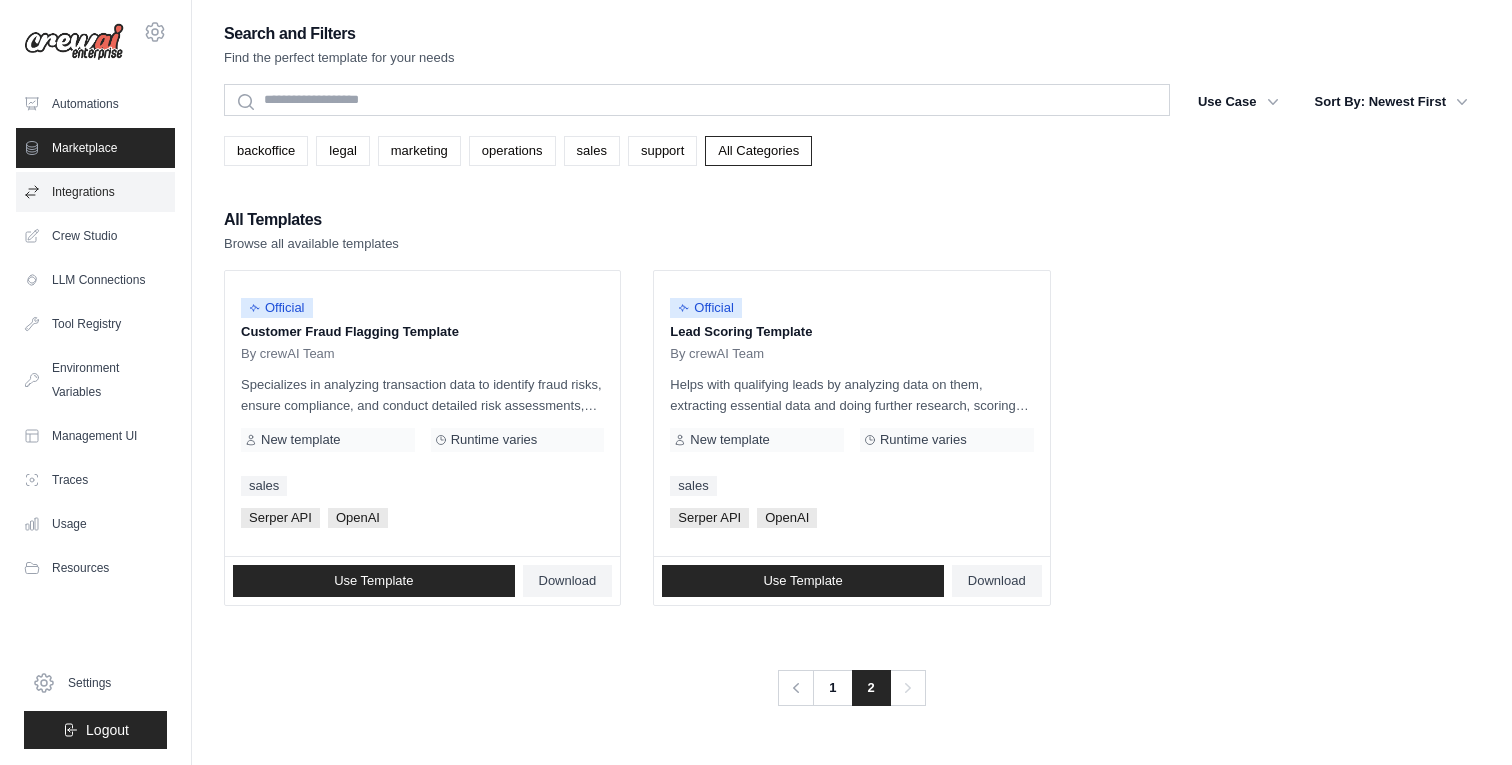 click on "Integrations" at bounding box center (95, 192) 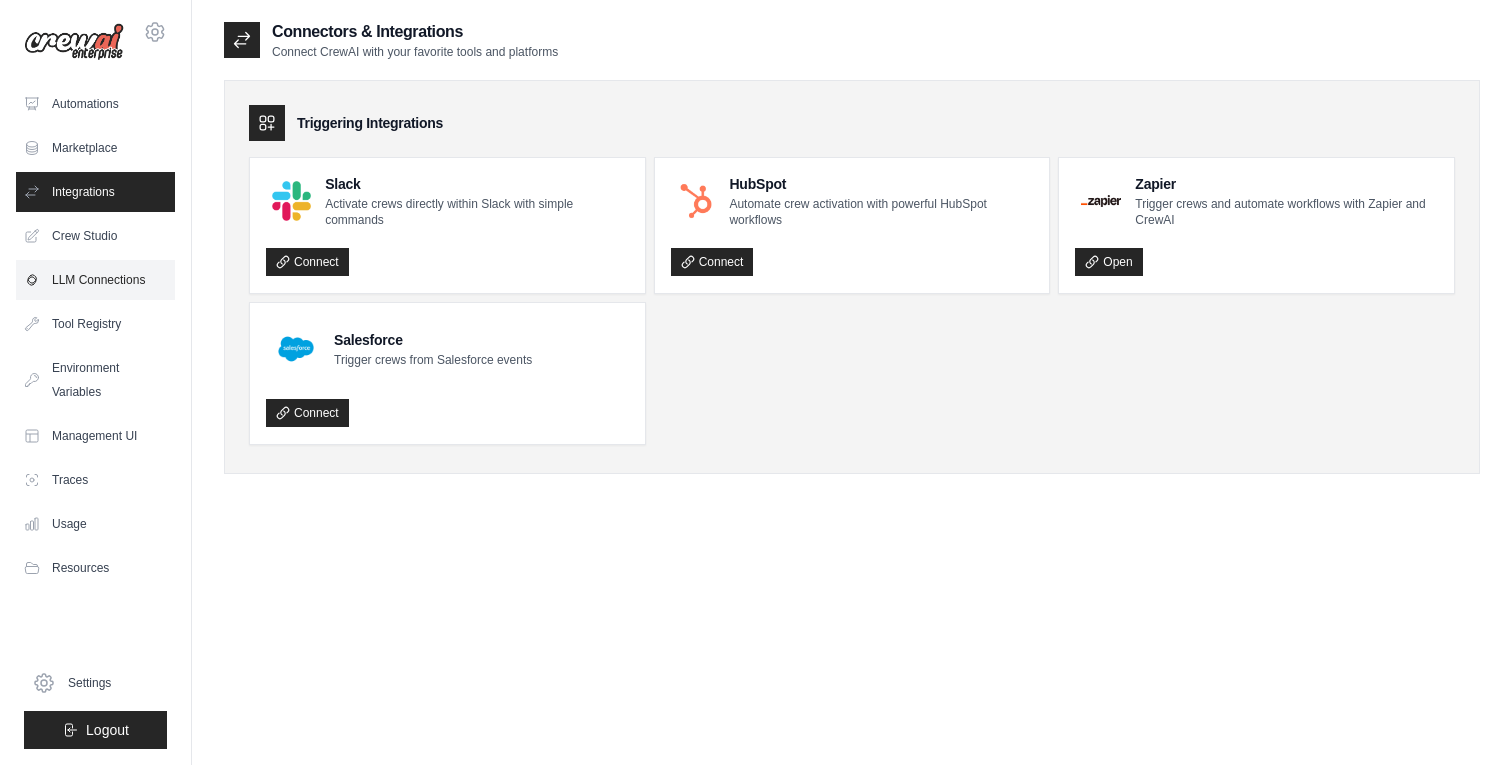 click on "LLM Connections" at bounding box center (95, 280) 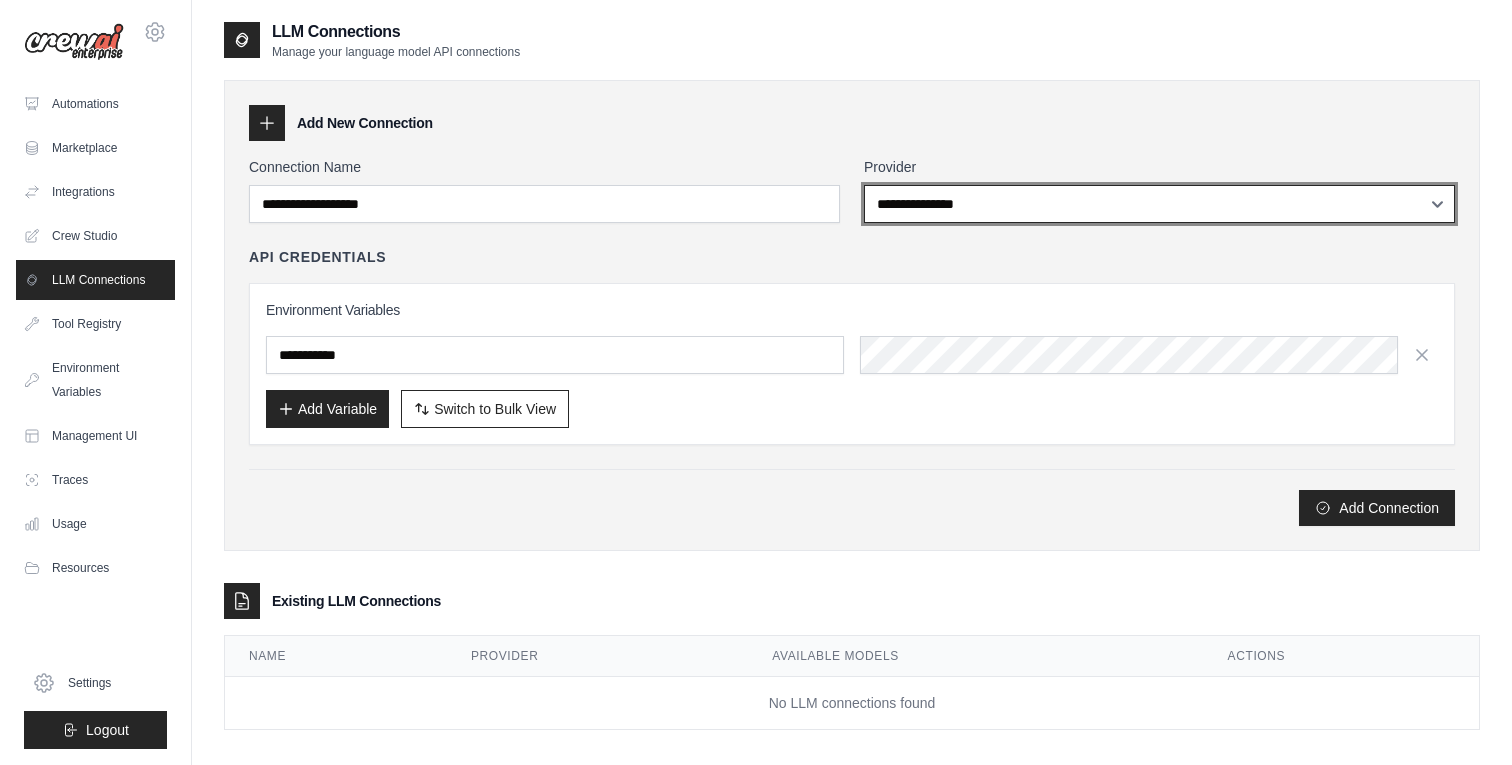 click on "**********" at bounding box center (1159, 204) 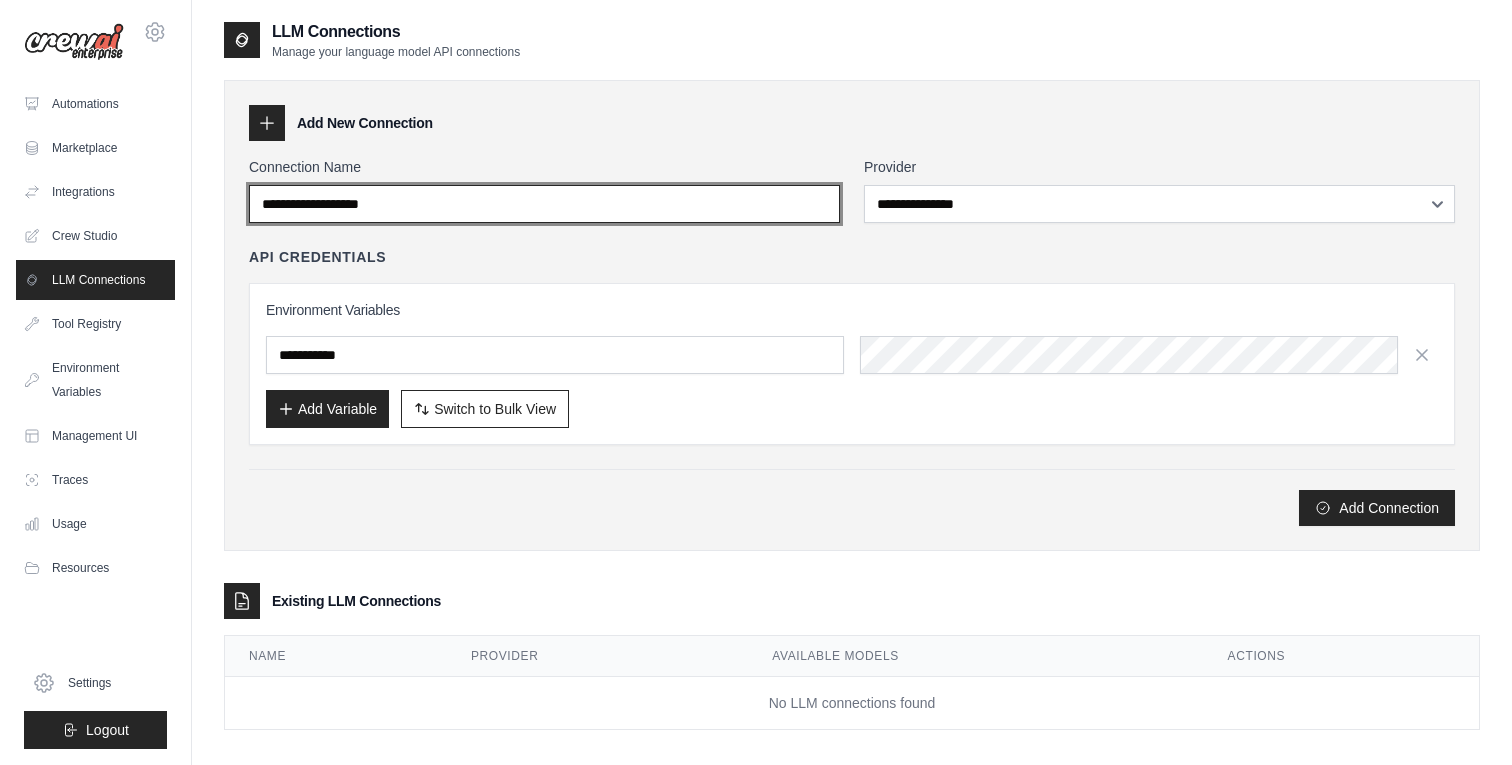 click on "Connection Name" at bounding box center [544, 204] 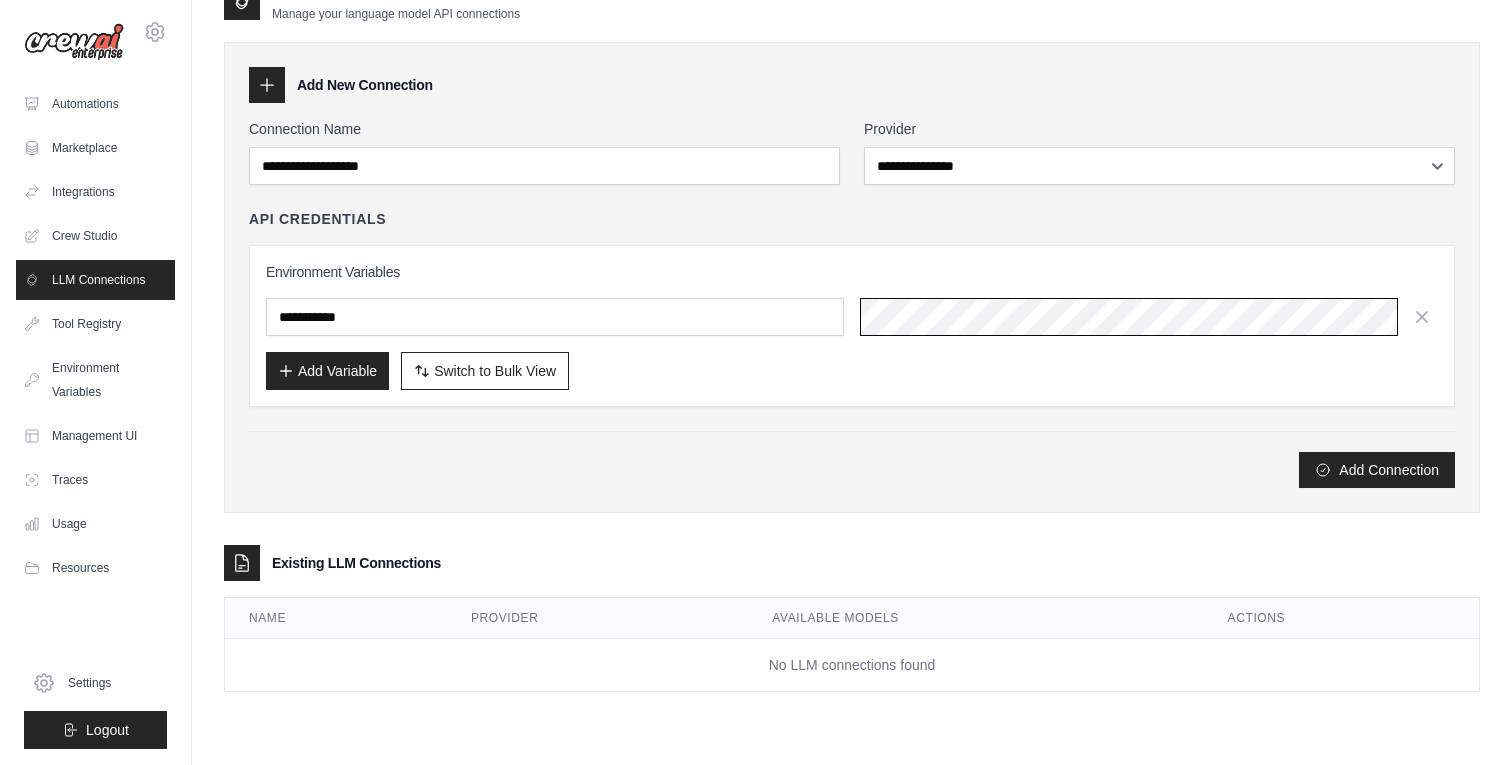 scroll, scrollTop: 40, scrollLeft: 0, axis: vertical 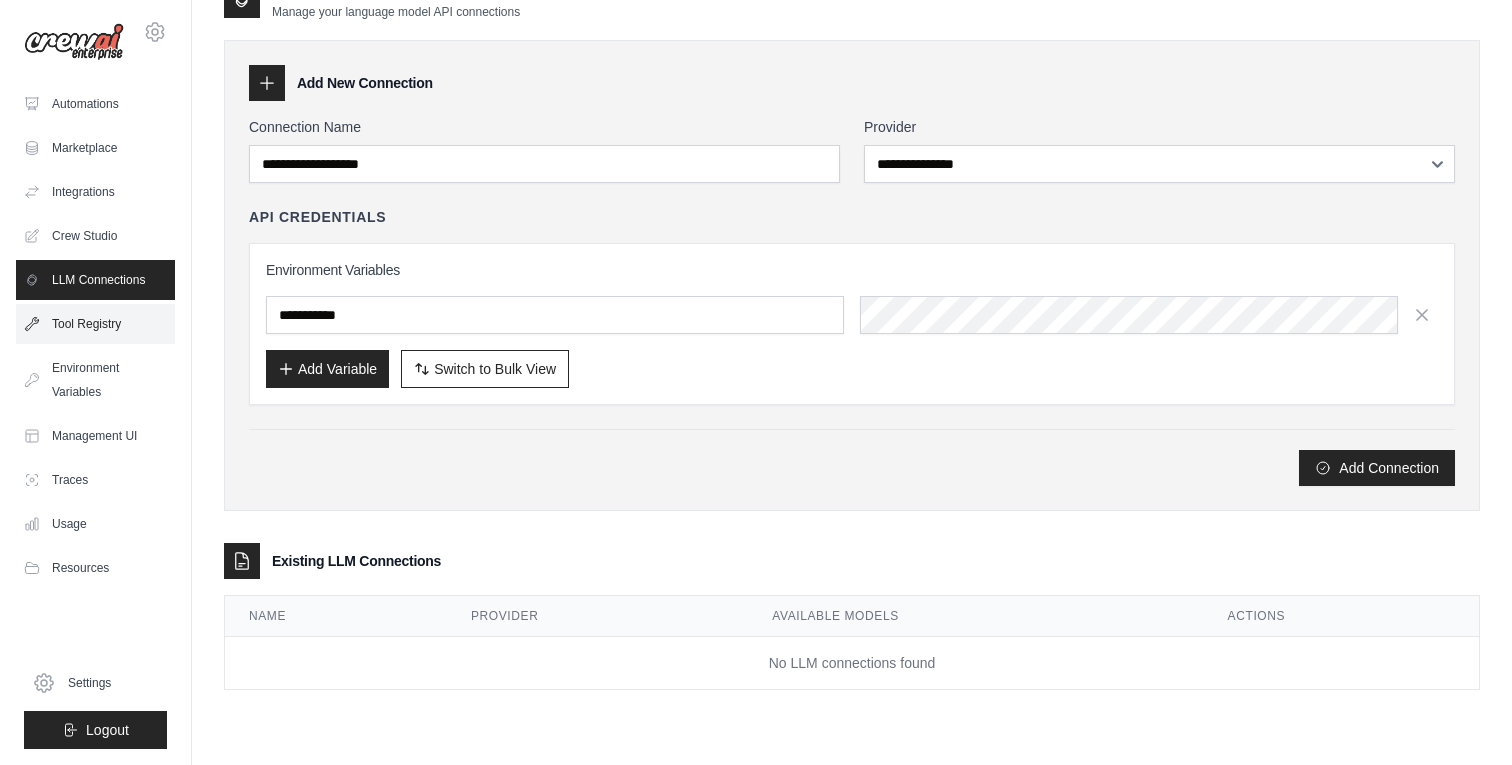 click on "Tool Registry" at bounding box center [95, 324] 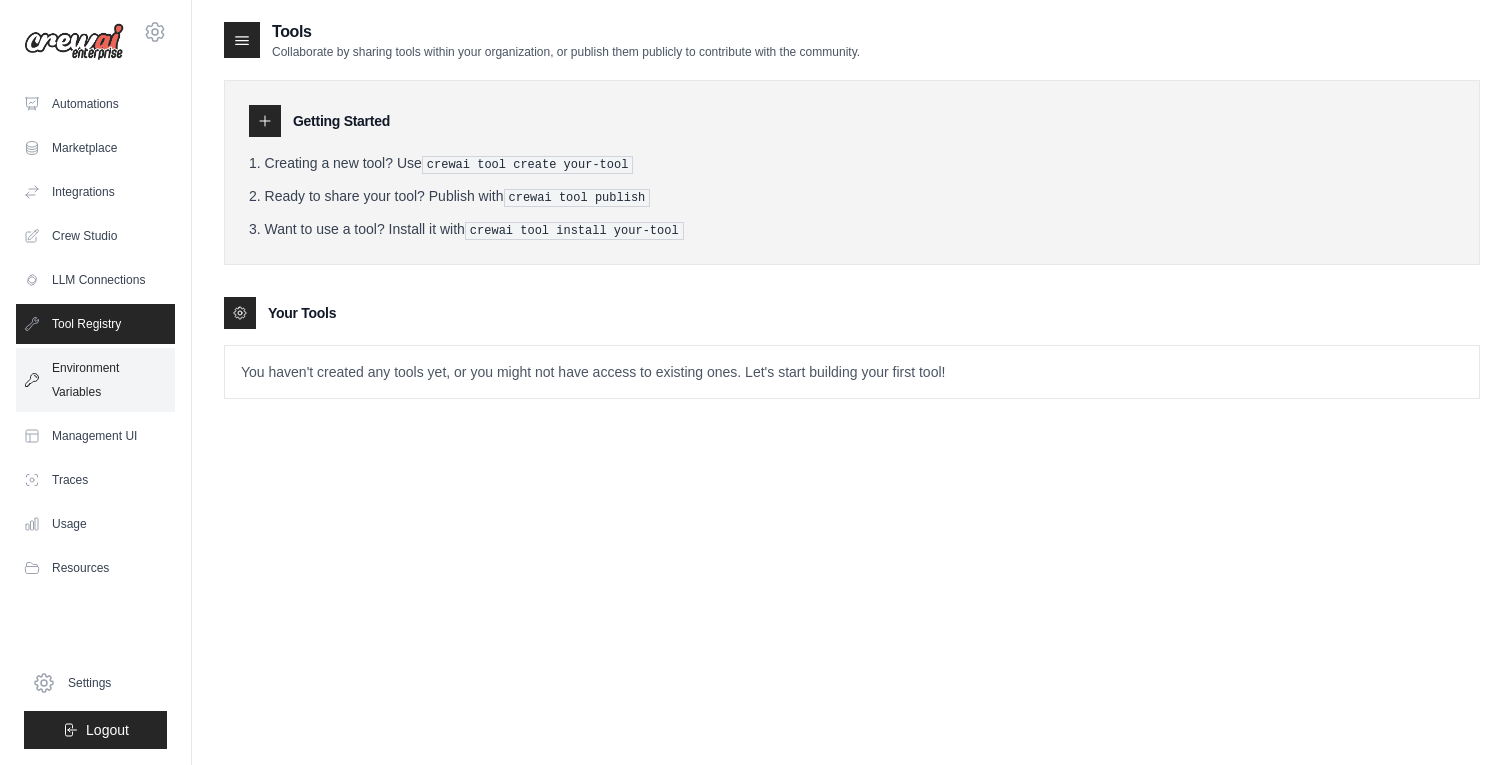 click on "Environment Variables" at bounding box center [95, 380] 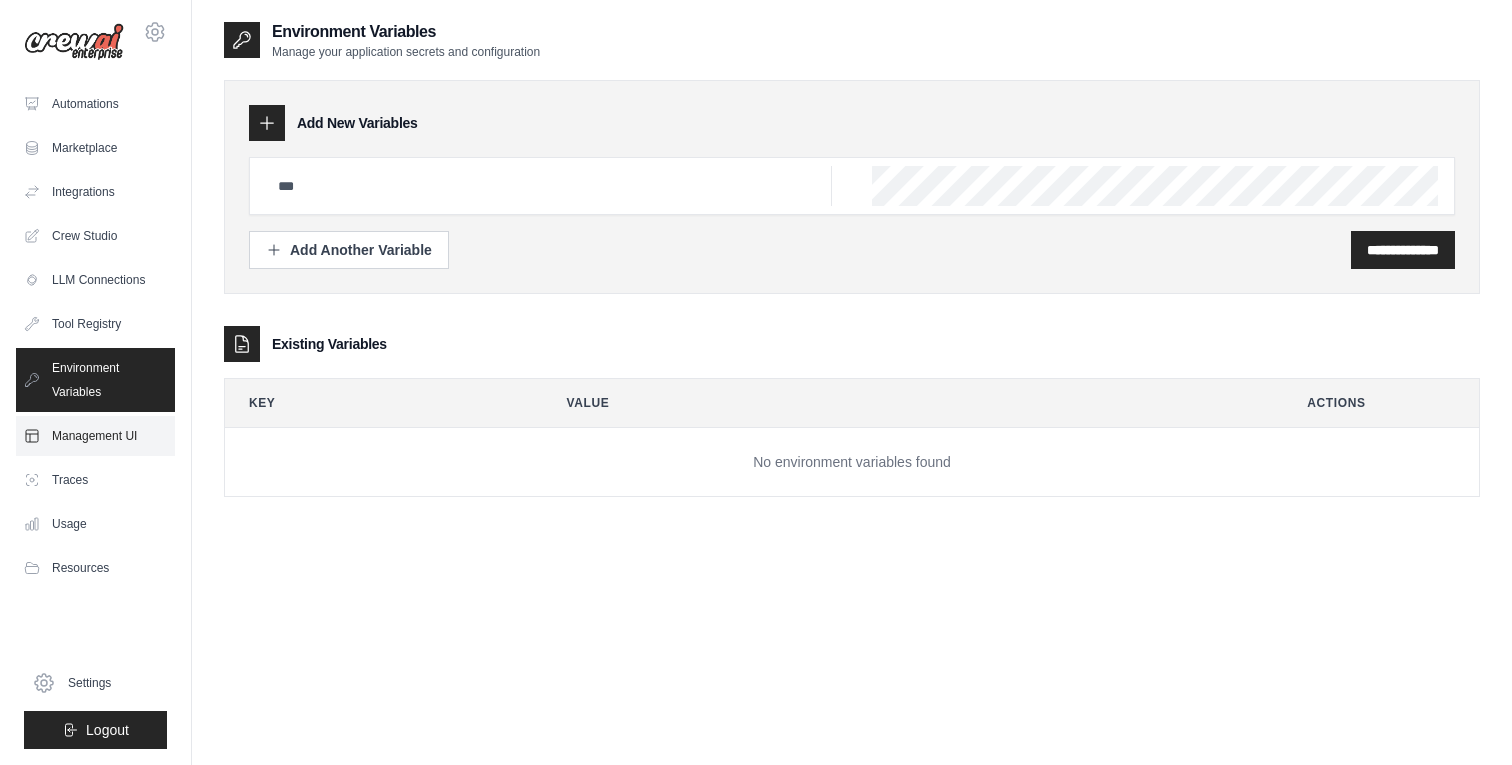 click on "Management UI" at bounding box center [95, 436] 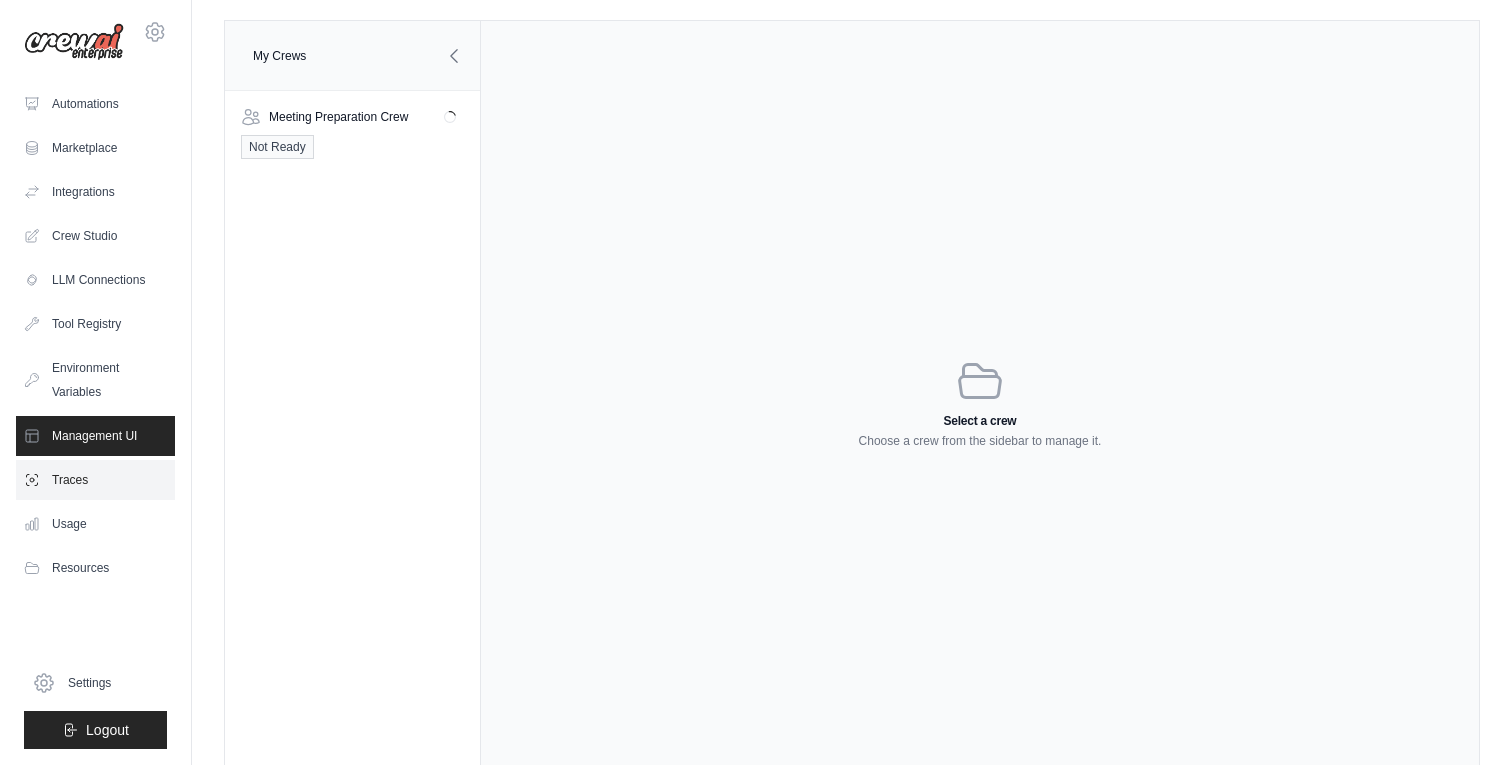 click on "Traces" at bounding box center (95, 480) 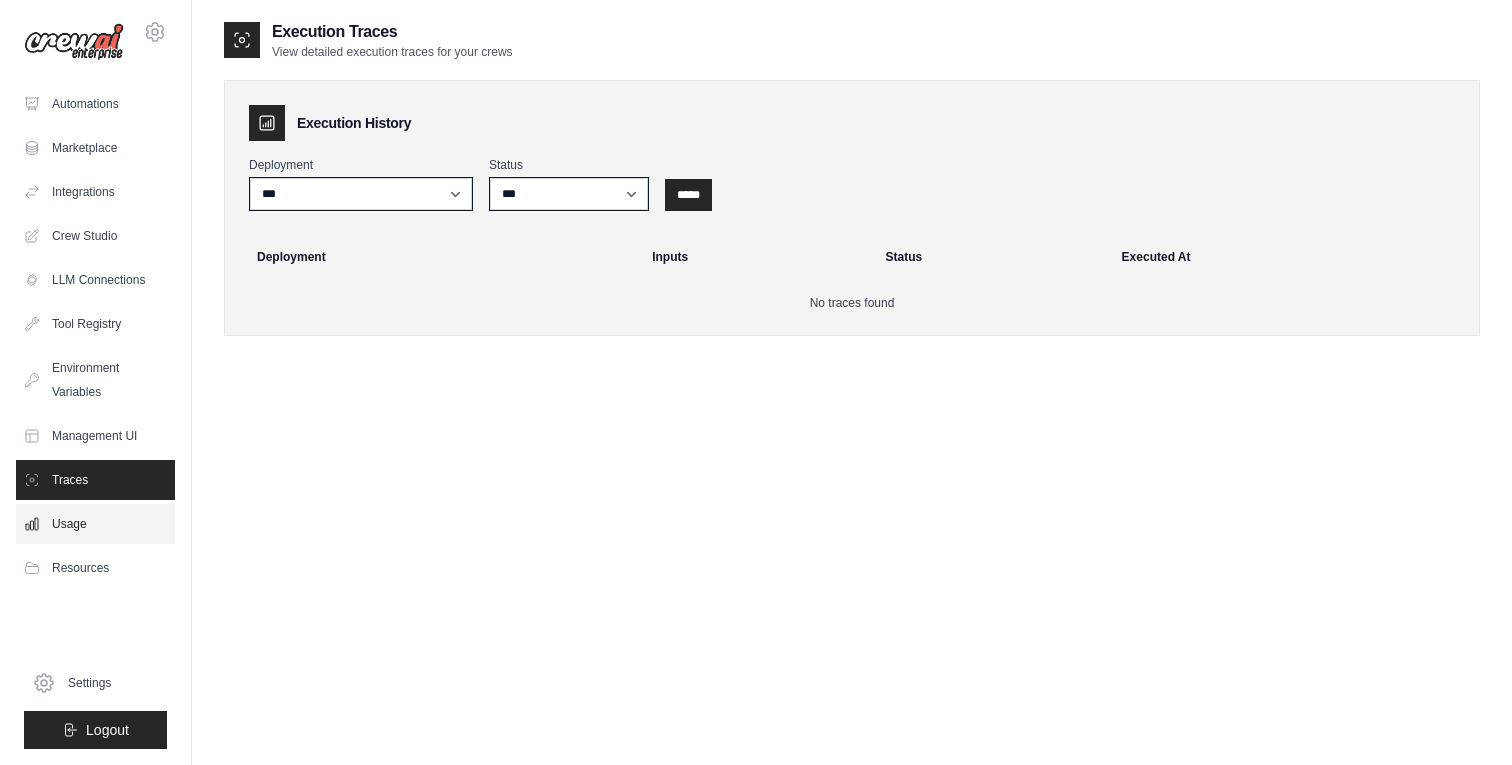 click on "Usage" at bounding box center [95, 524] 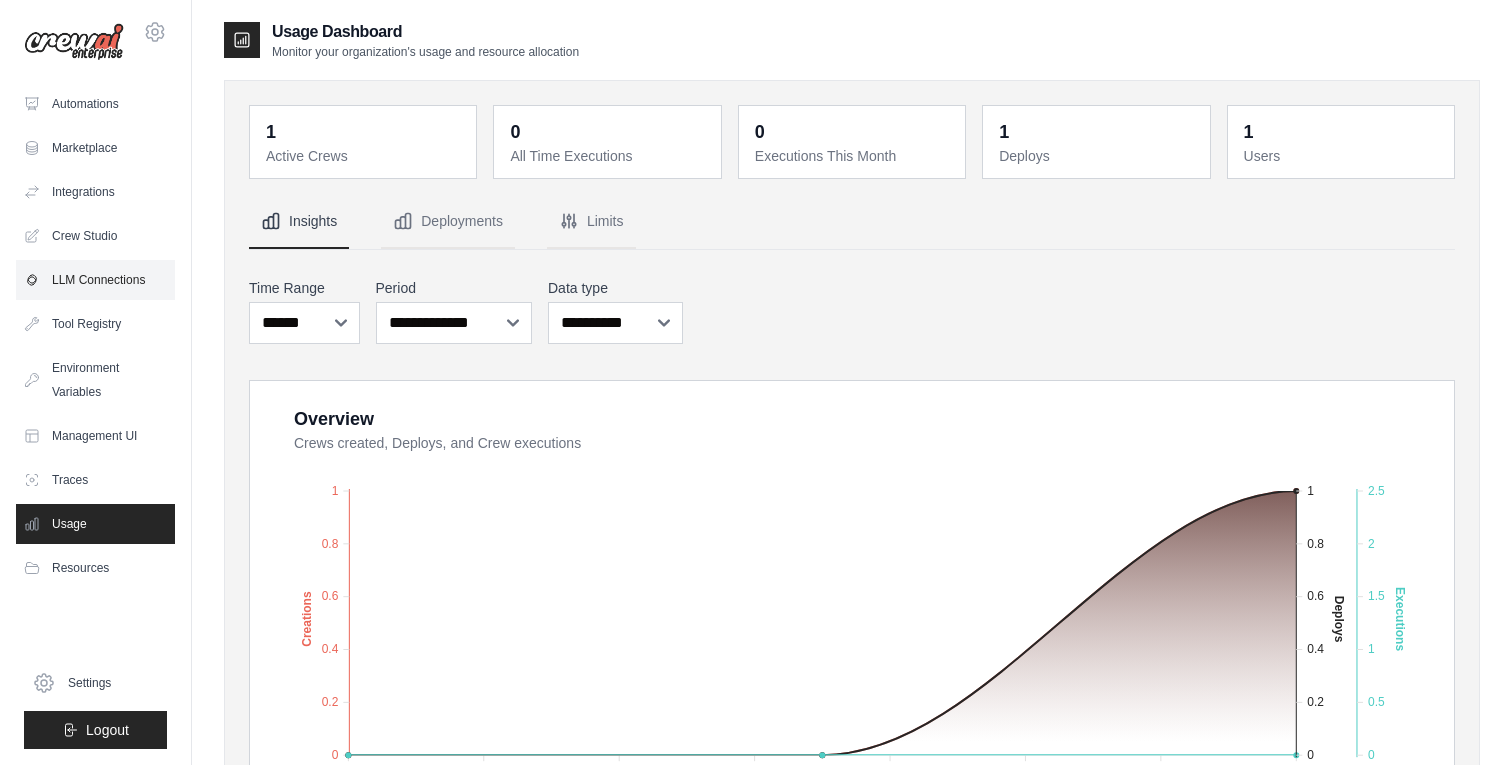 click on "LLM Connections" at bounding box center [95, 280] 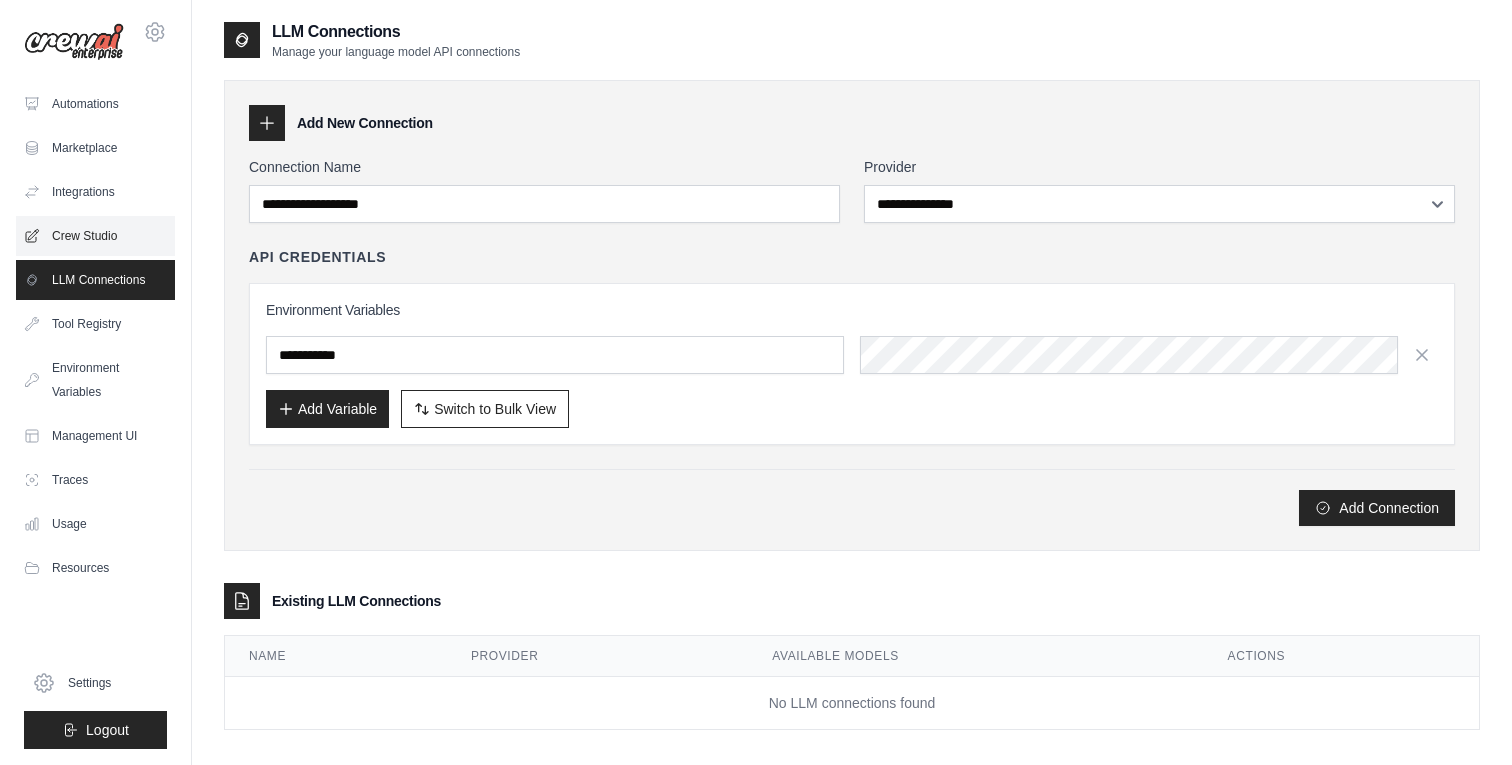 click on "Crew Studio" at bounding box center (95, 236) 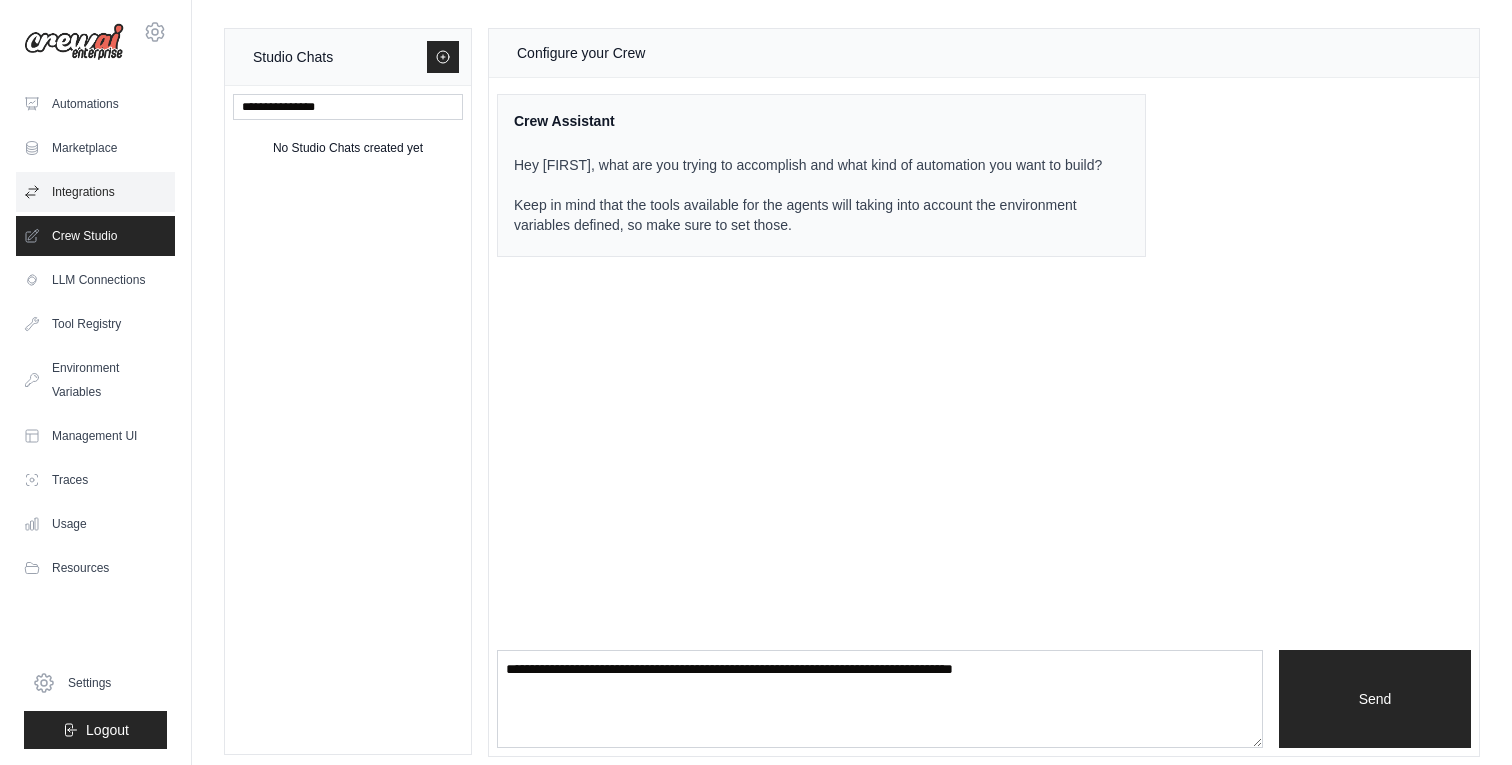 click on "Integrations" at bounding box center [95, 192] 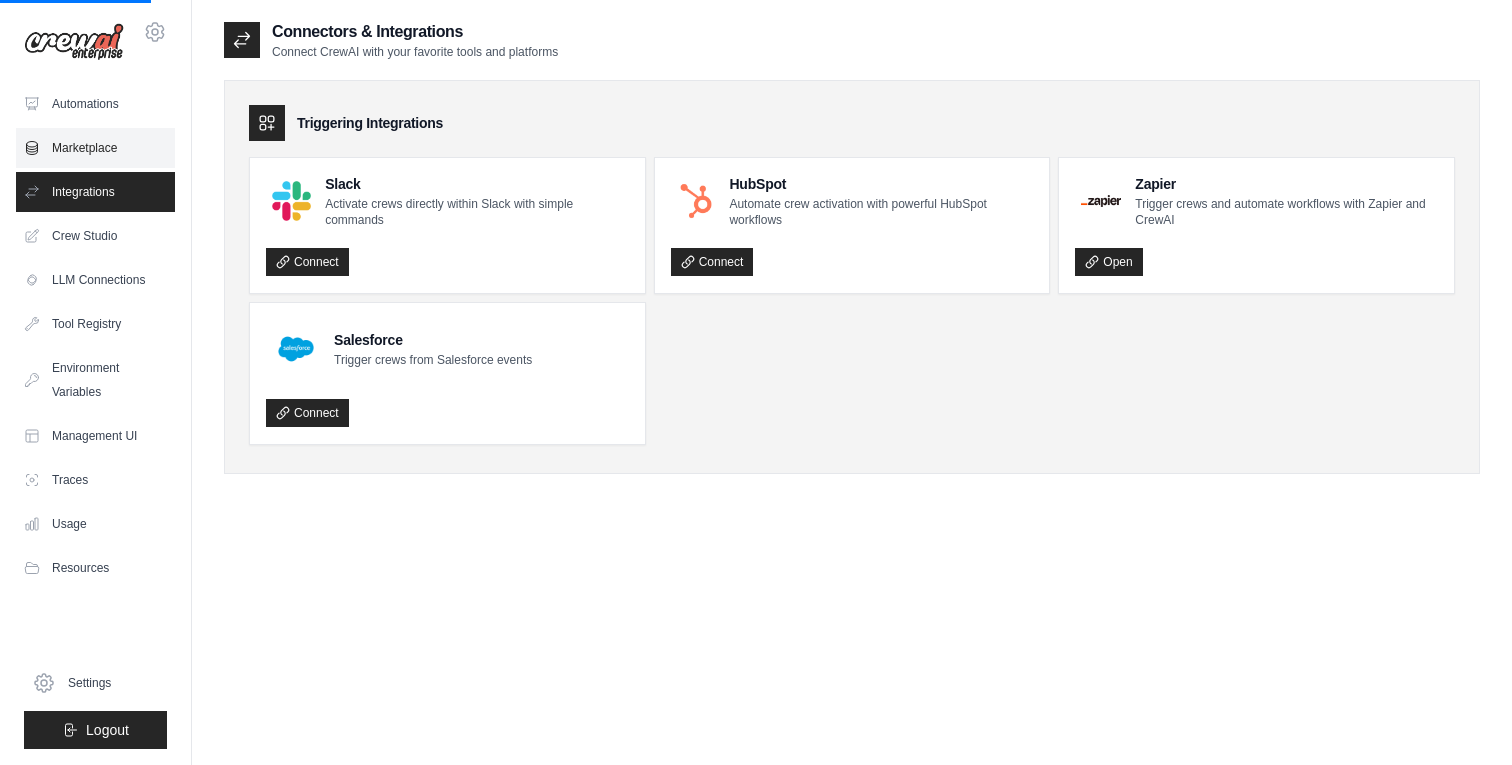 click on "Marketplace" at bounding box center [95, 148] 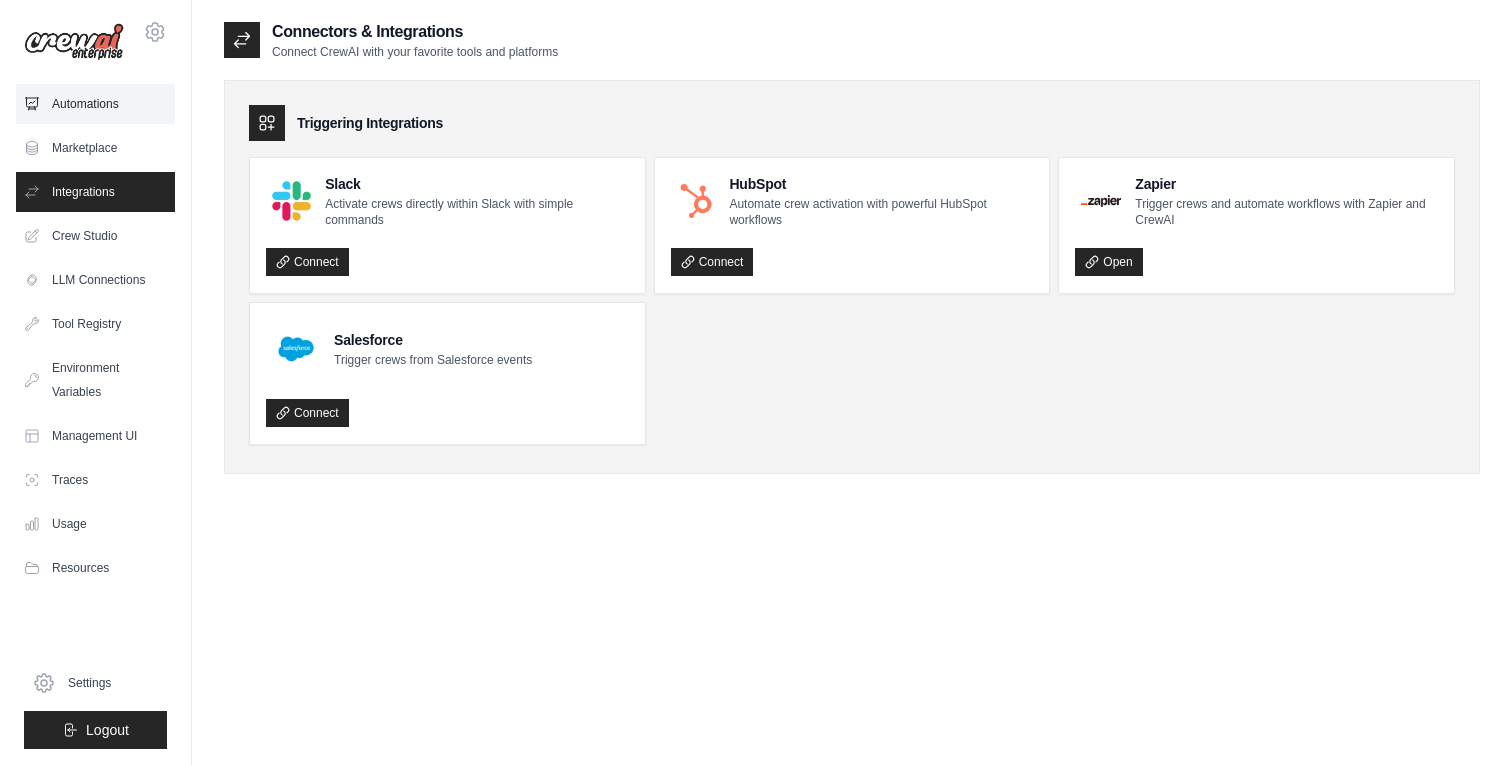 click on "Automations" at bounding box center [95, 104] 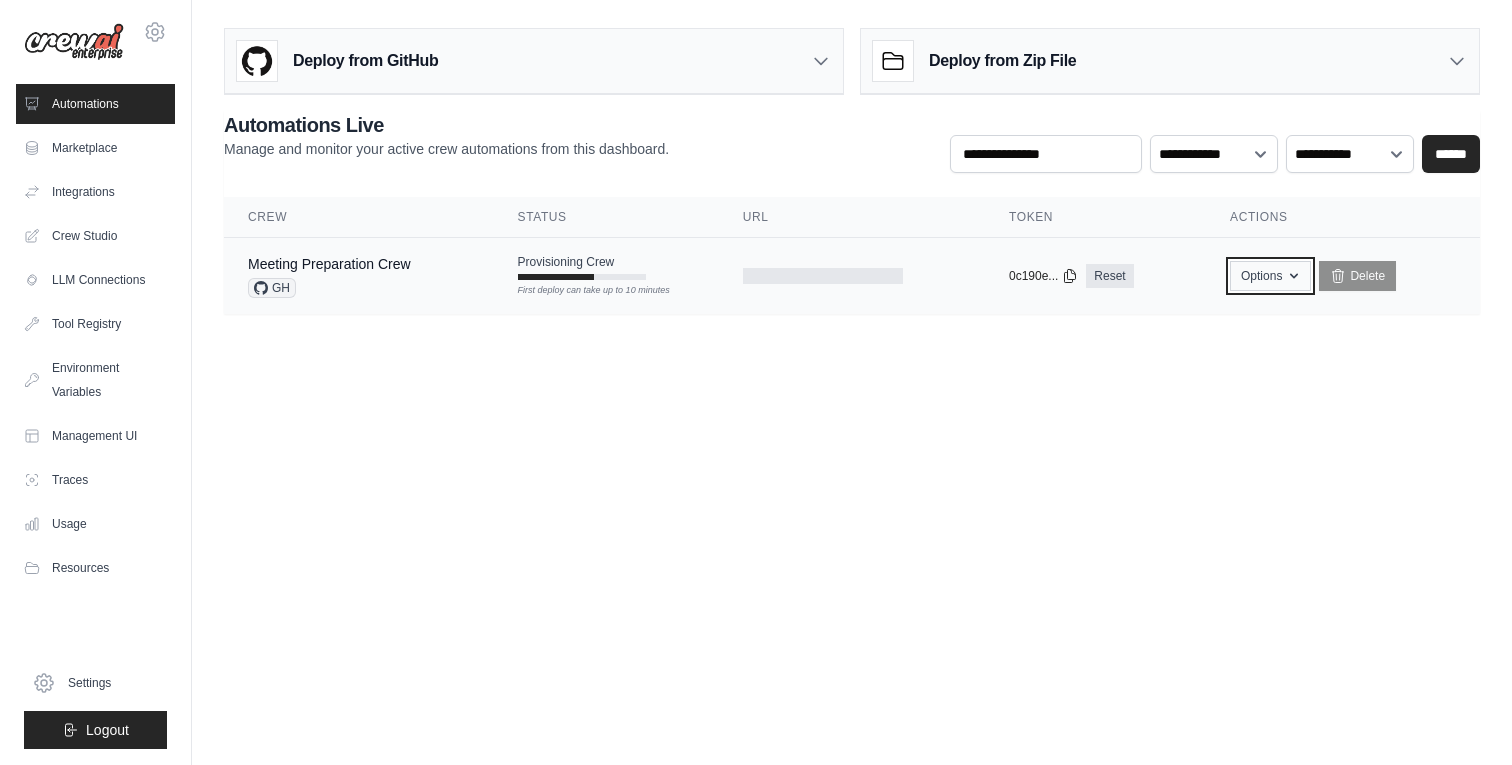 click on "Options" at bounding box center [1270, 276] 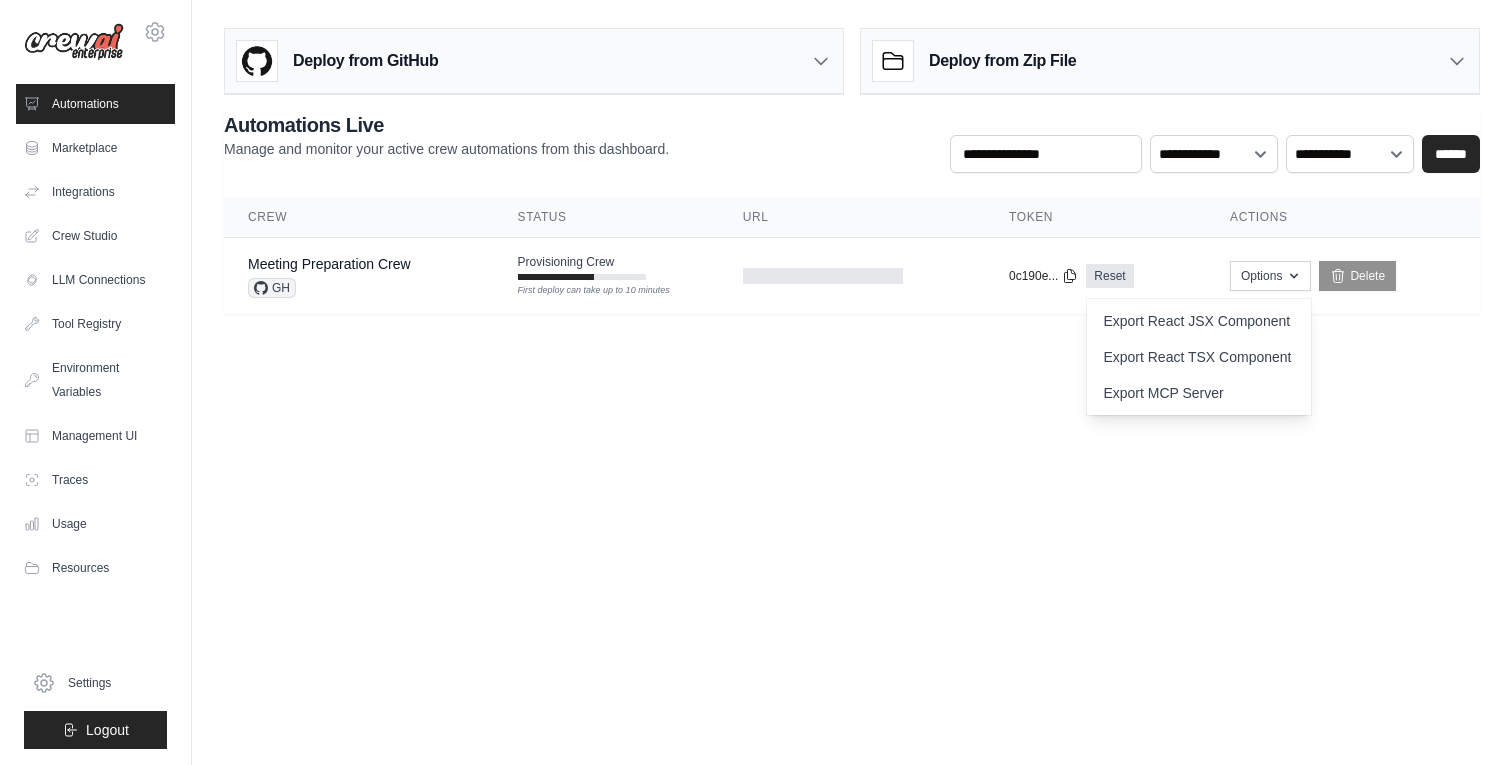 click on "jordanglemaitre@gmail.com
Settings
Automations
Marketplace
Integrations" at bounding box center (756, 382) 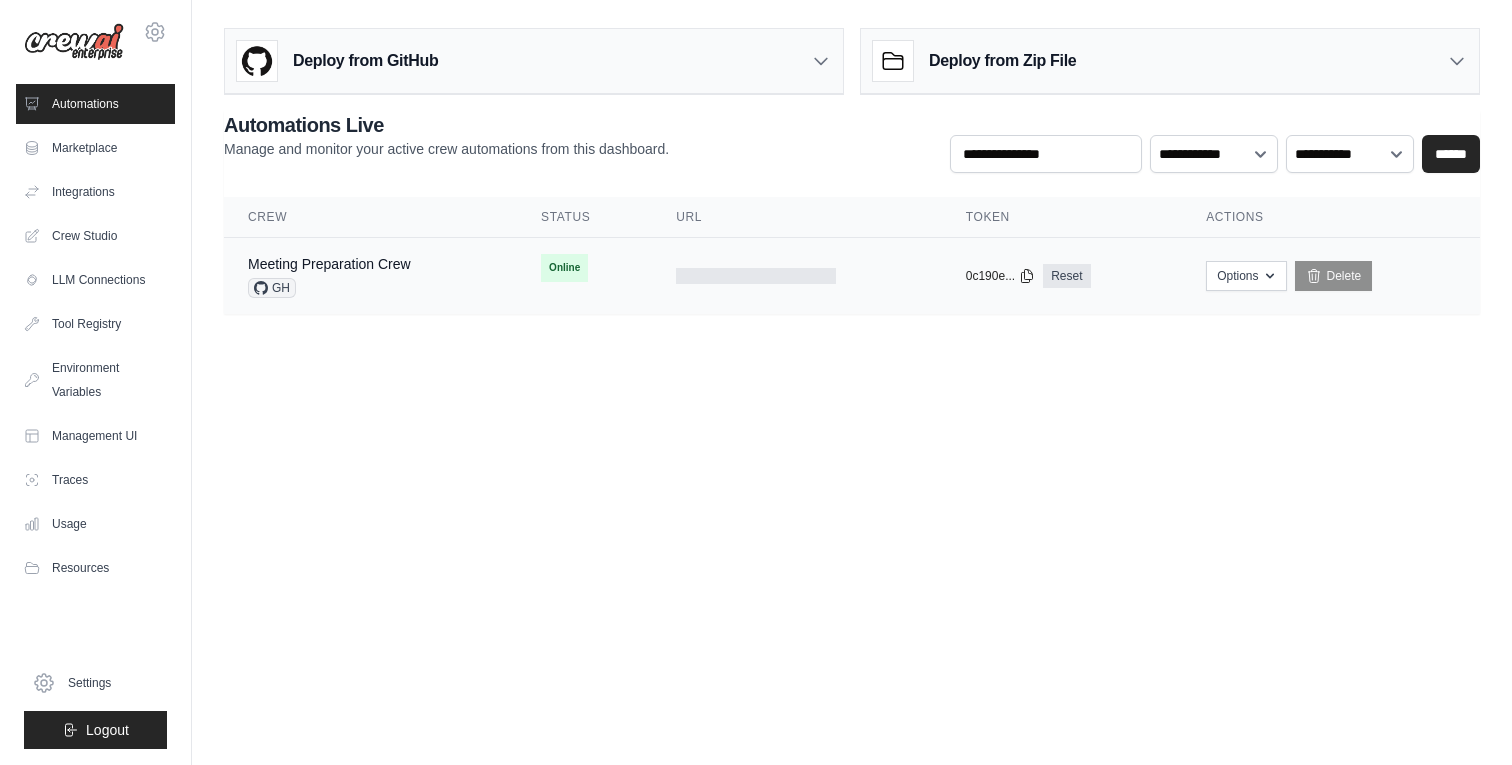click at bounding box center (796, 276) 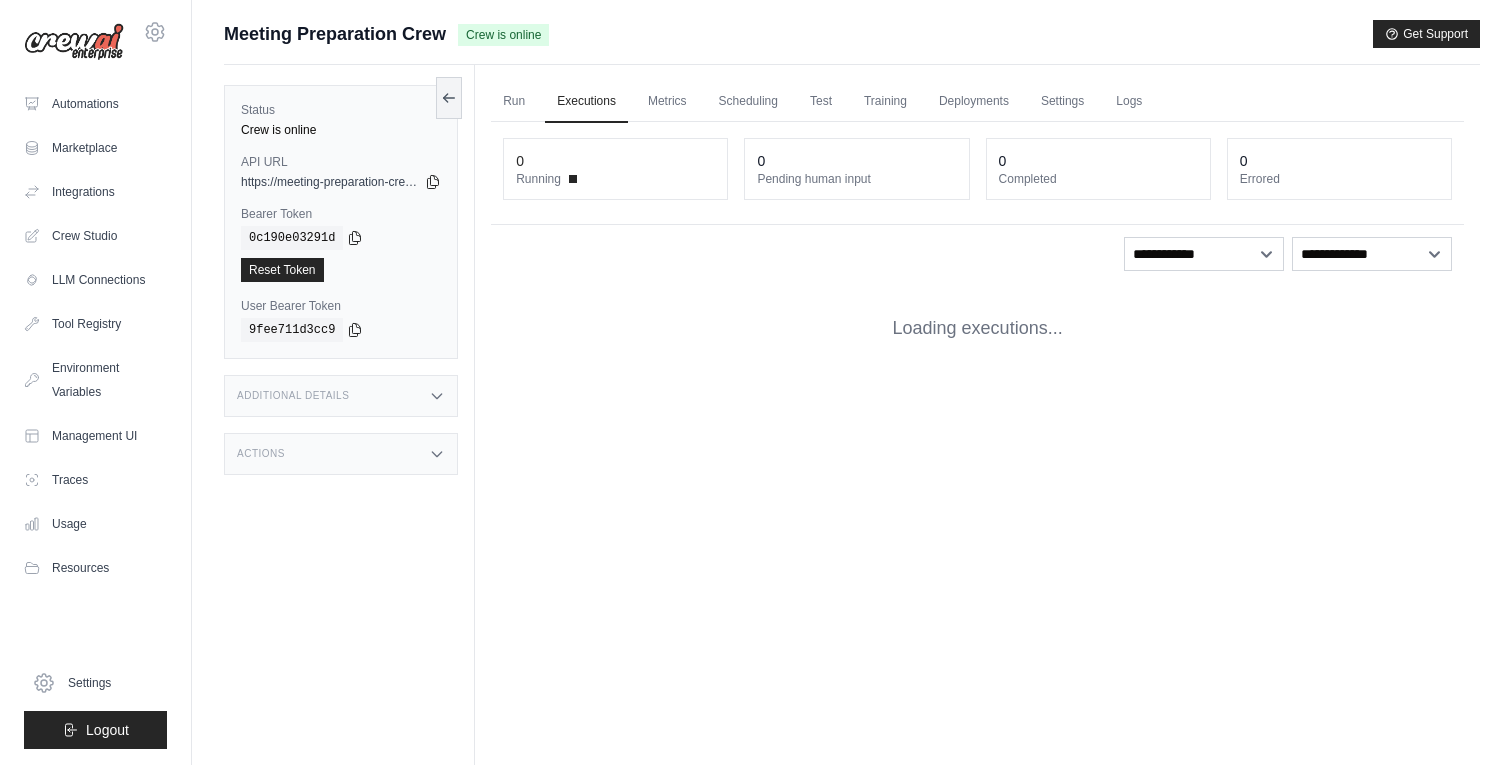scroll, scrollTop: 0, scrollLeft: 0, axis: both 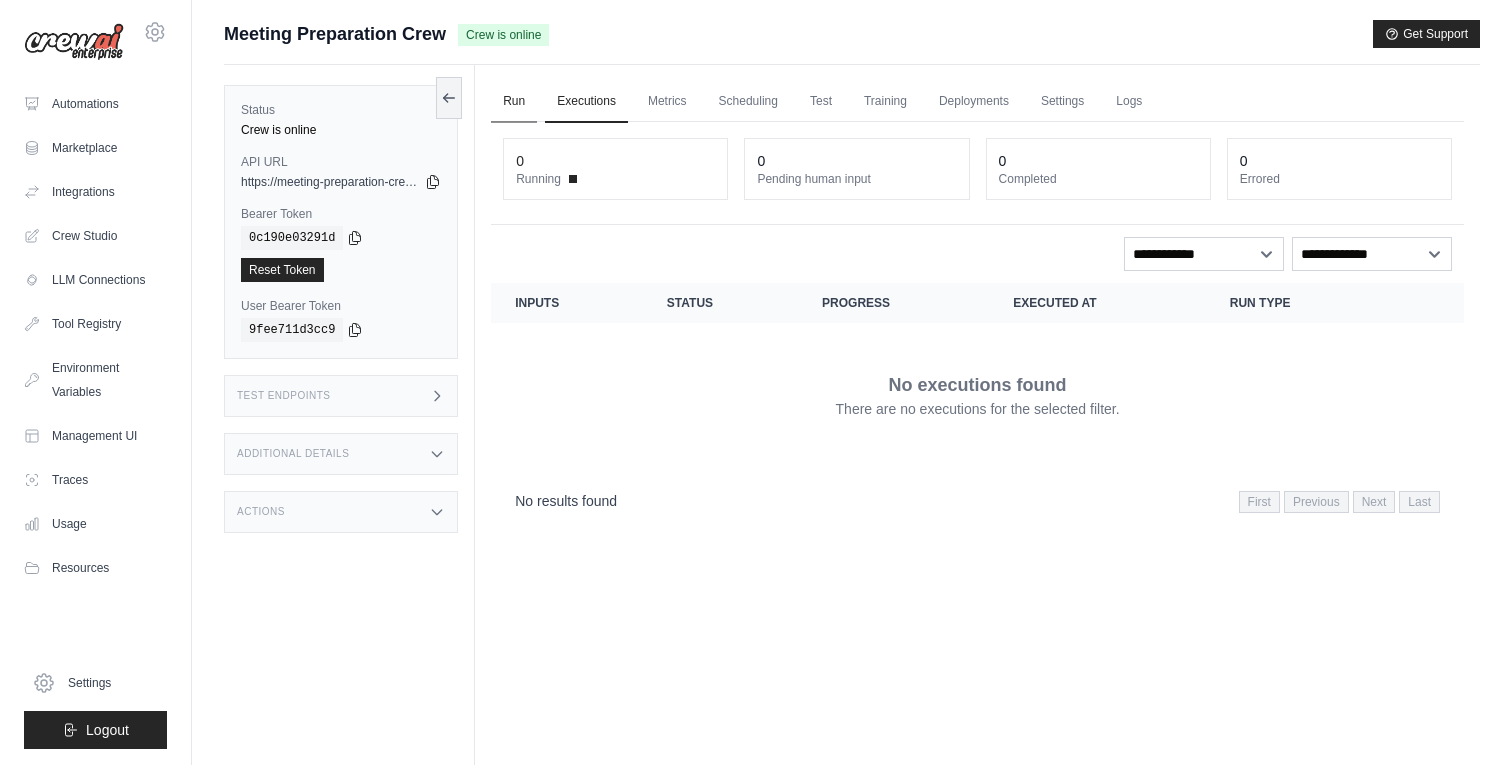 click on "Run" at bounding box center [514, 102] 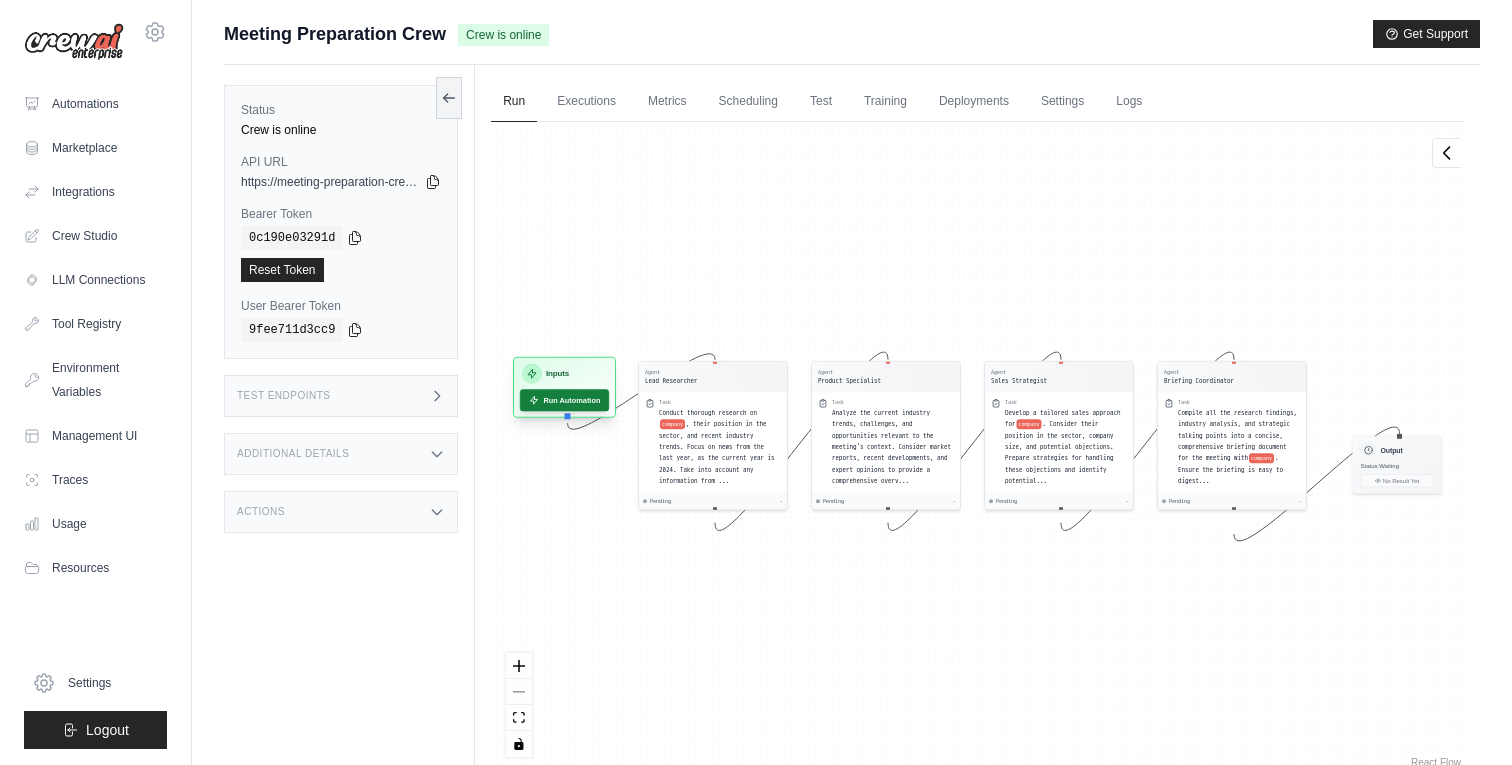 click on "Run Automation" at bounding box center (564, 400) 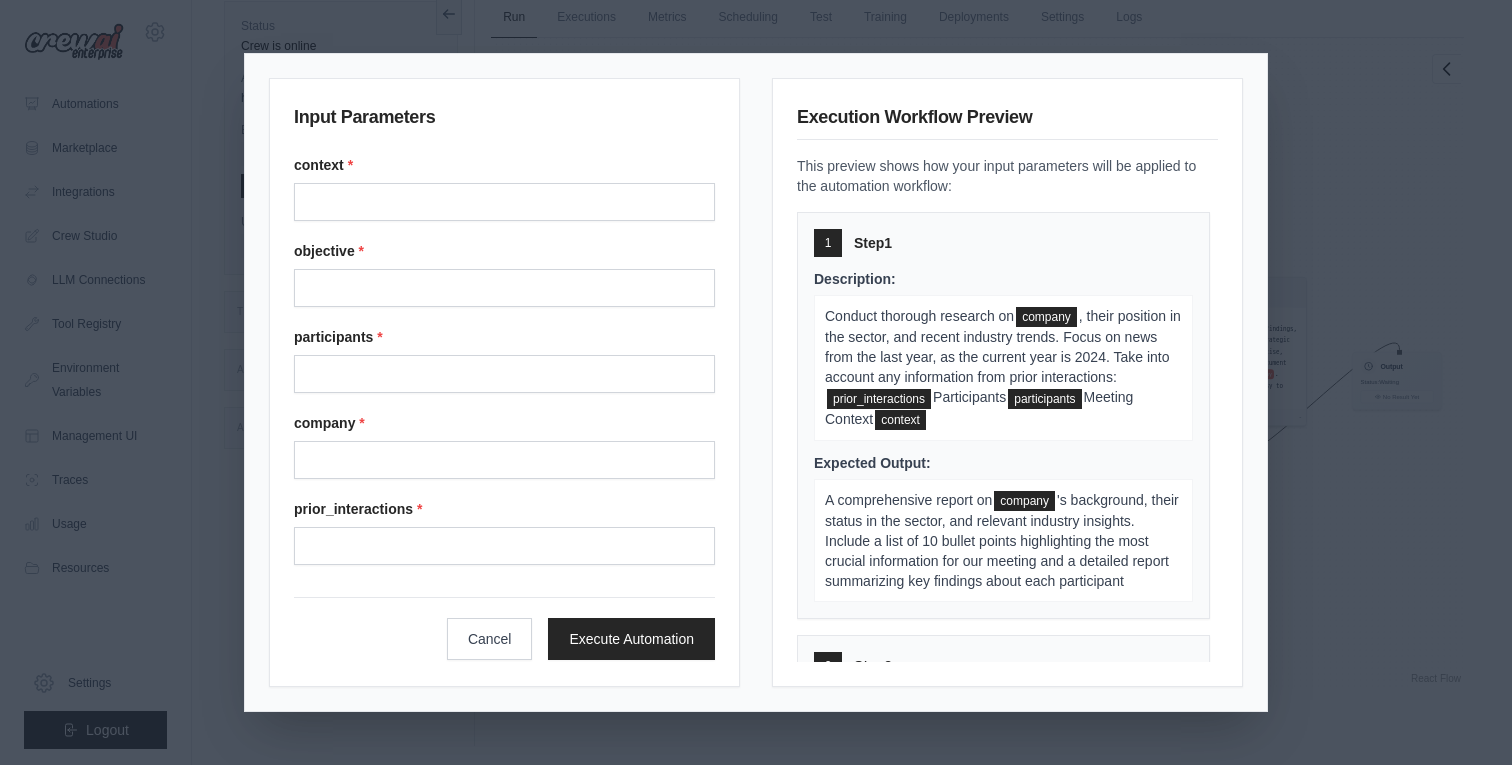 scroll, scrollTop: 85, scrollLeft: 0, axis: vertical 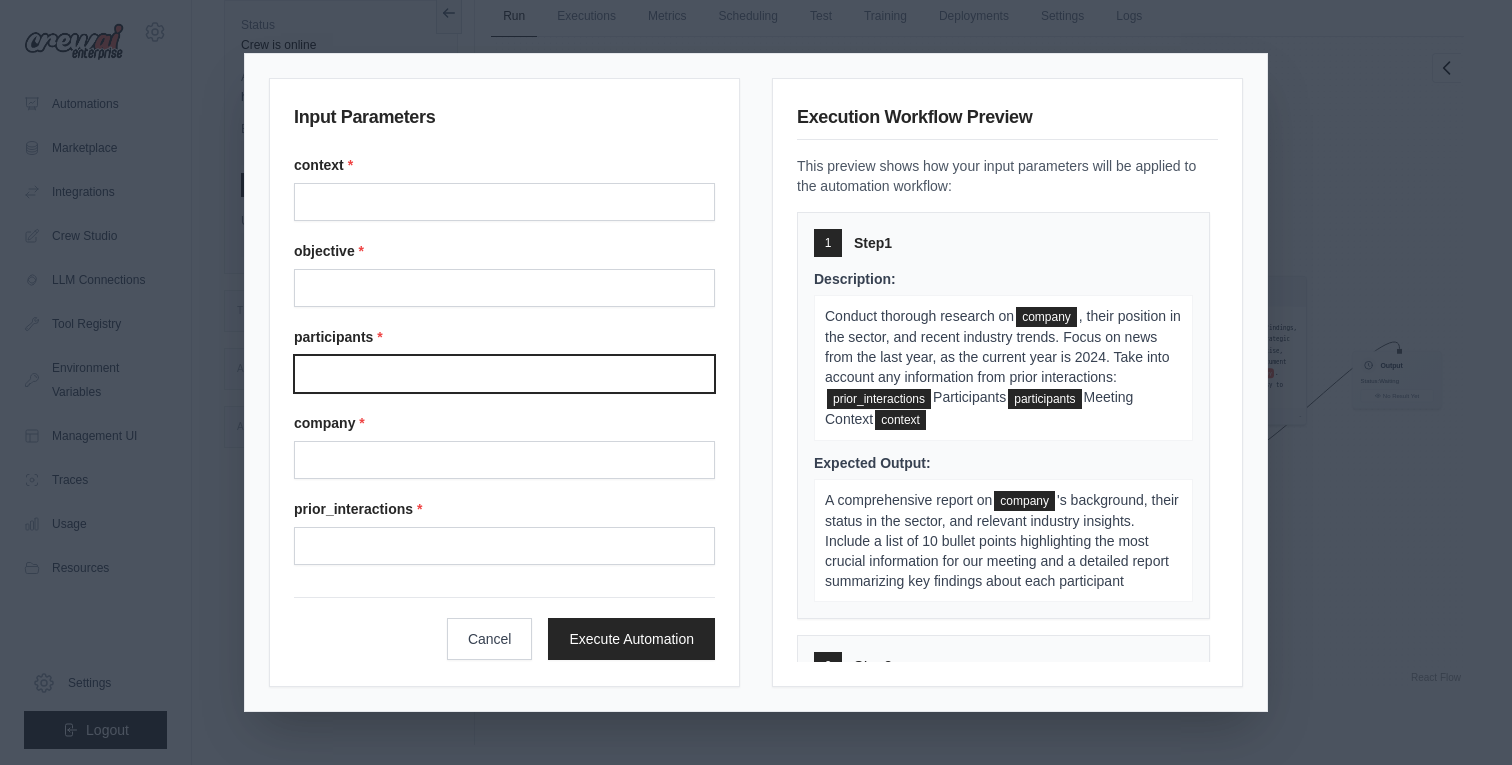 click on "Participants" at bounding box center [504, 374] 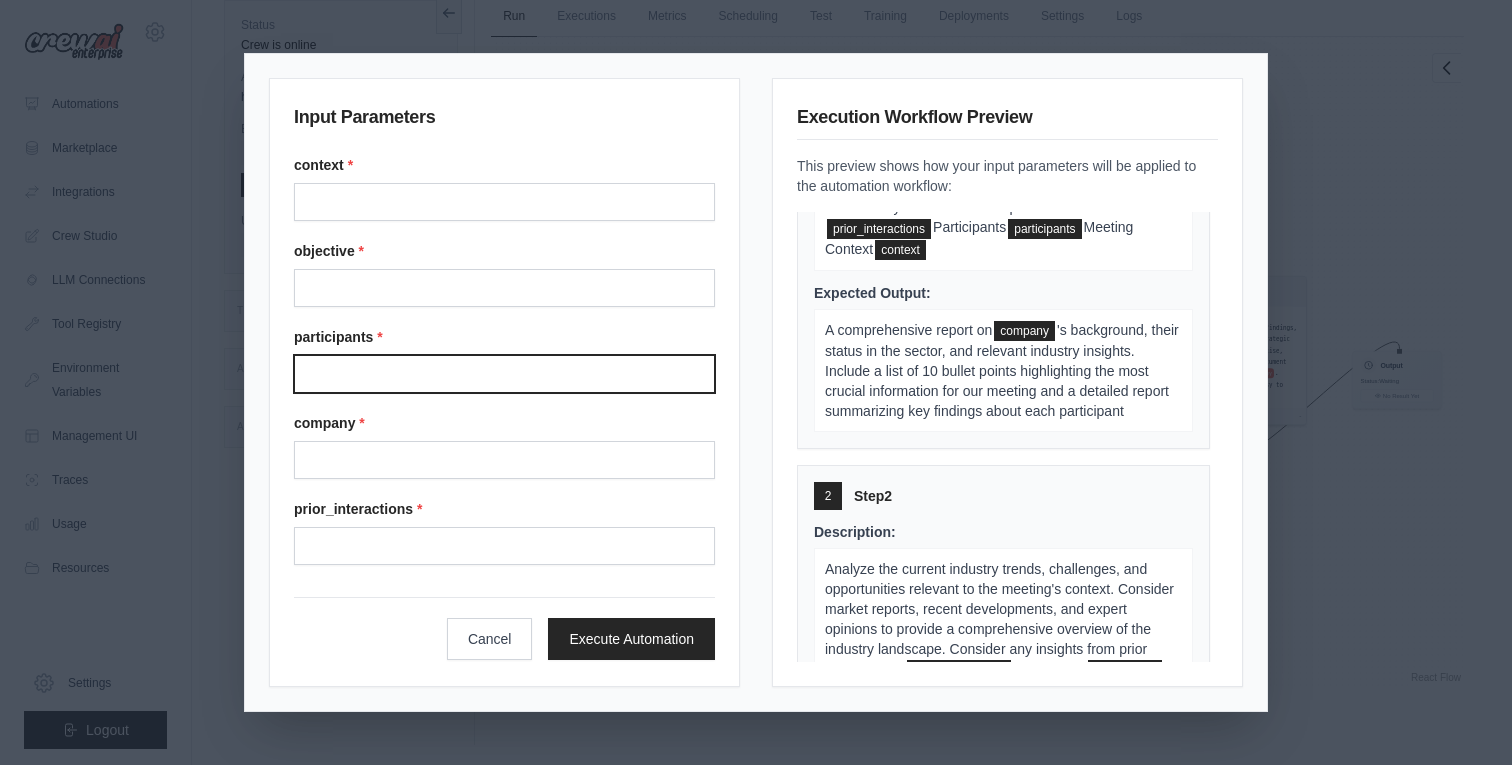 scroll, scrollTop: 0, scrollLeft: 0, axis: both 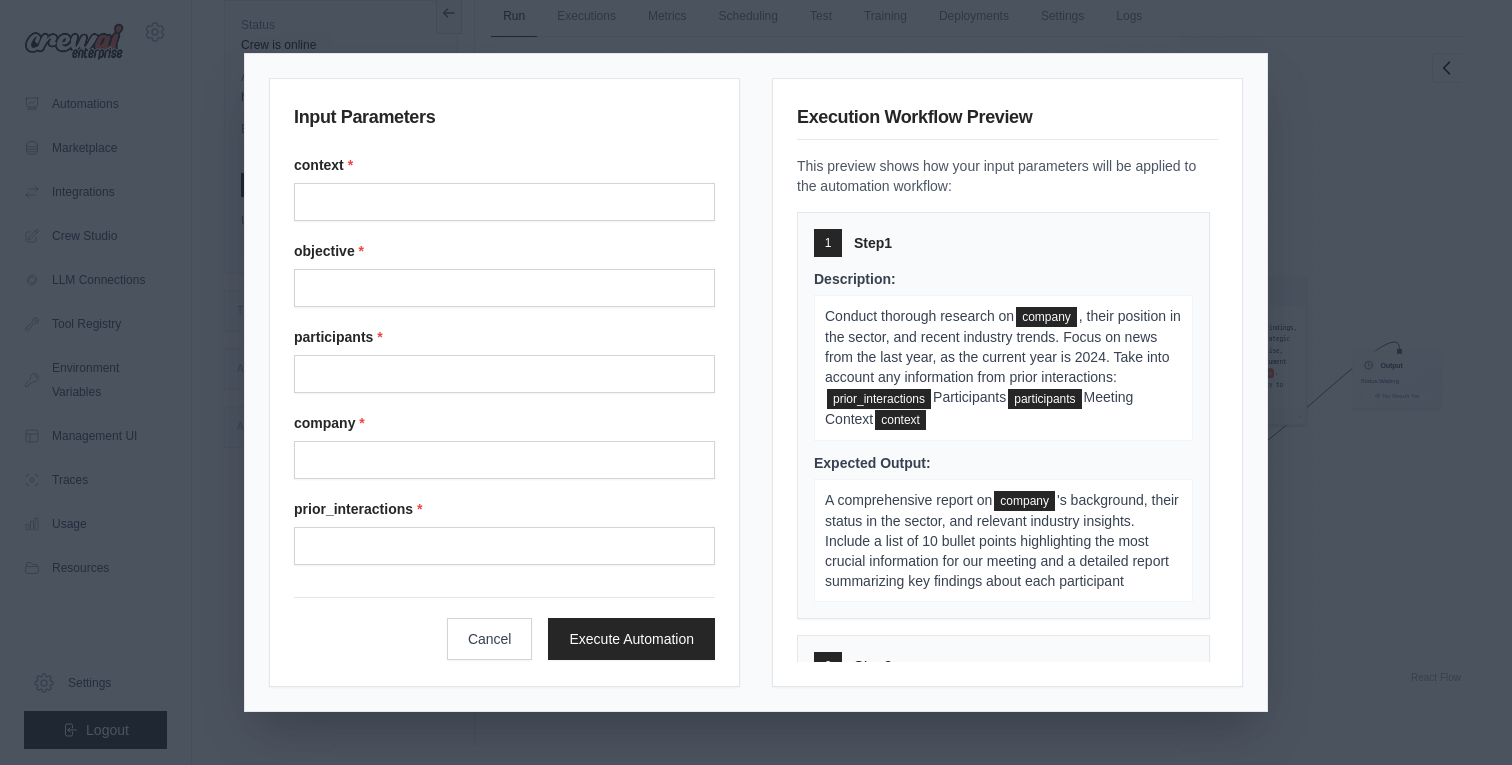 click on "Execution Workflow Preview" at bounding box center (1007, 121) 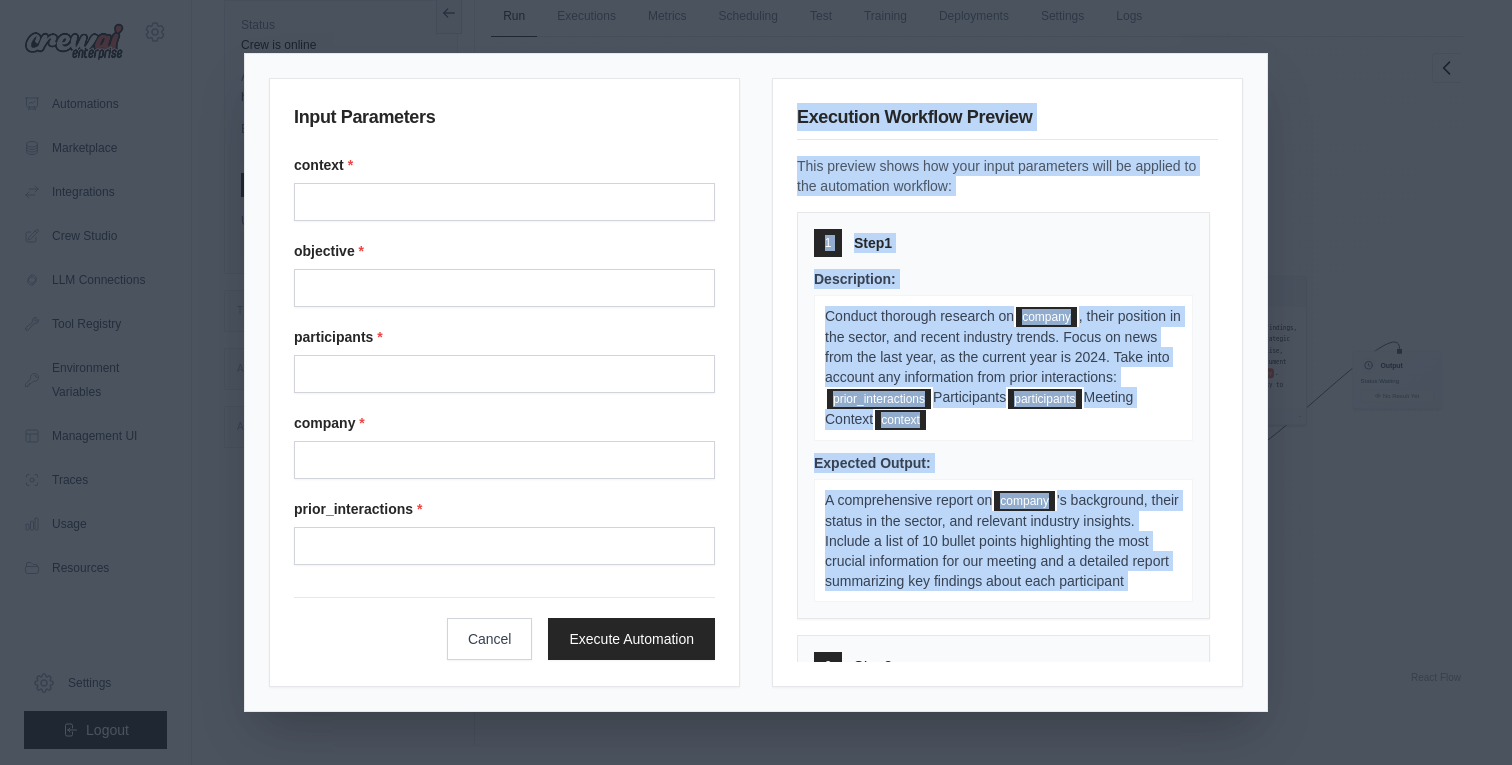 drag, startPoint x: 808, startPoint y: 116, endPoint x: 1059, endPoint y: 566, distance: 515.2679 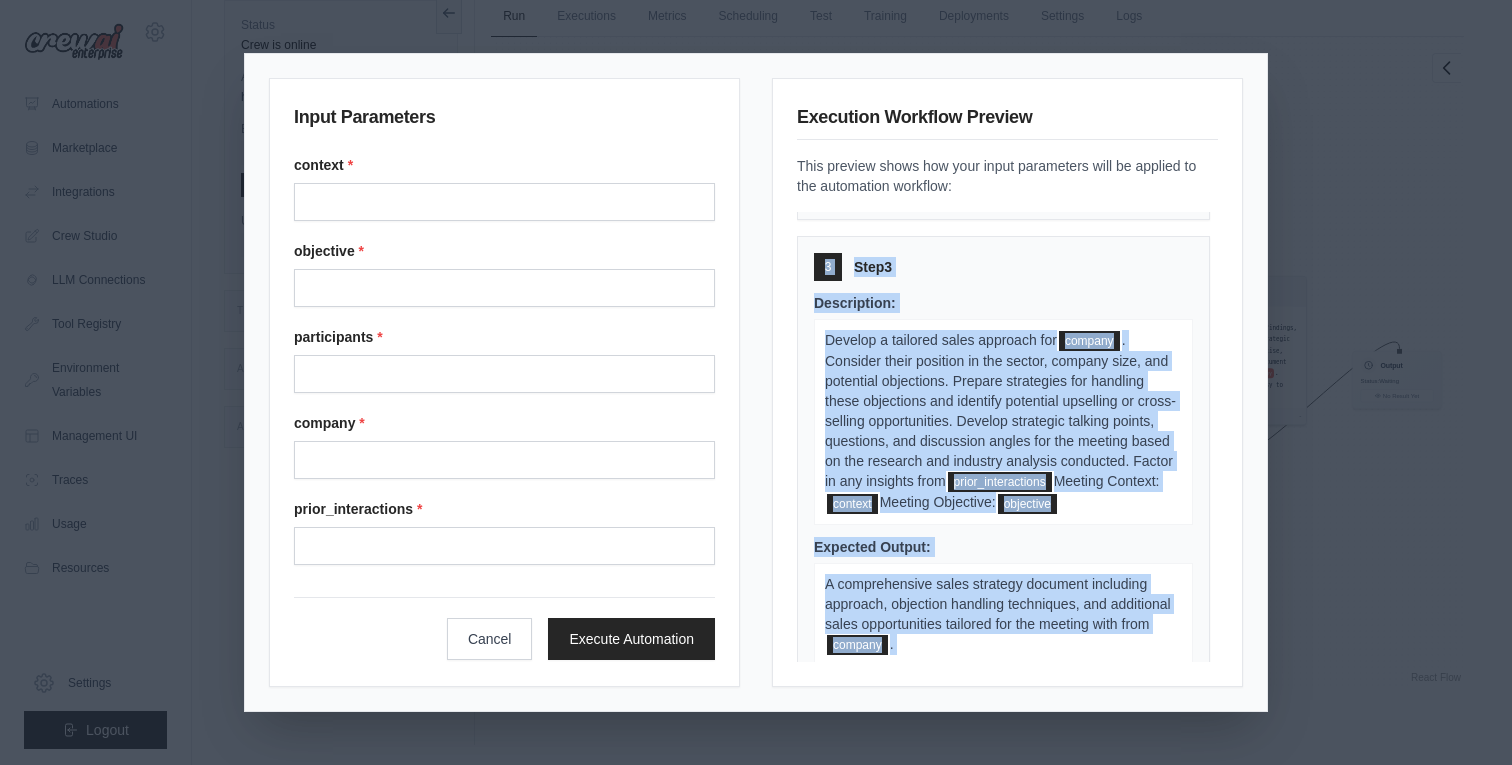 scroll, scrollTop: 1286, scrollLeft: 0, axis: vertical 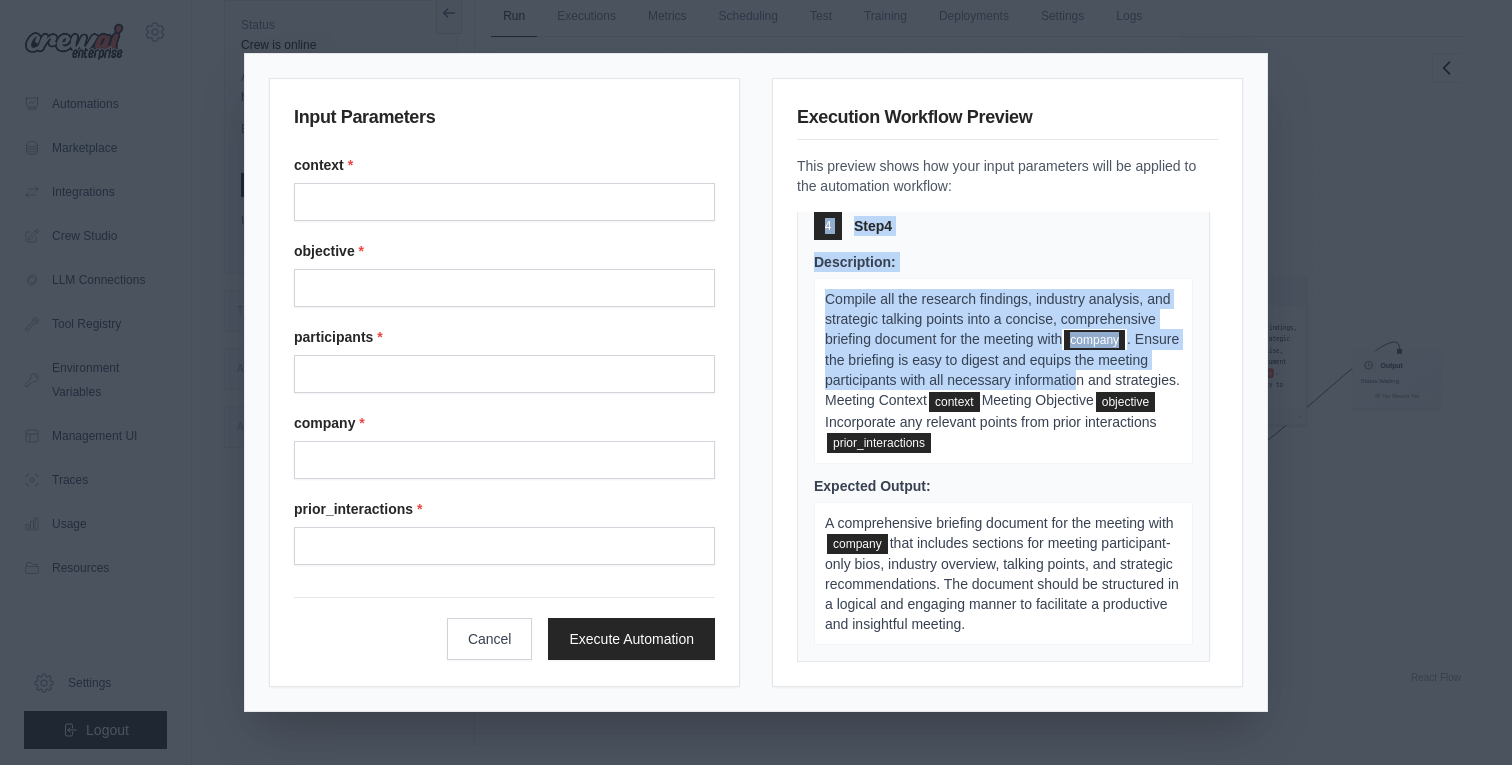 drag, startPoint x: 817, startPoint y: 242, endPoint x: 1127, endPoint y: 711, distance: 562.19305 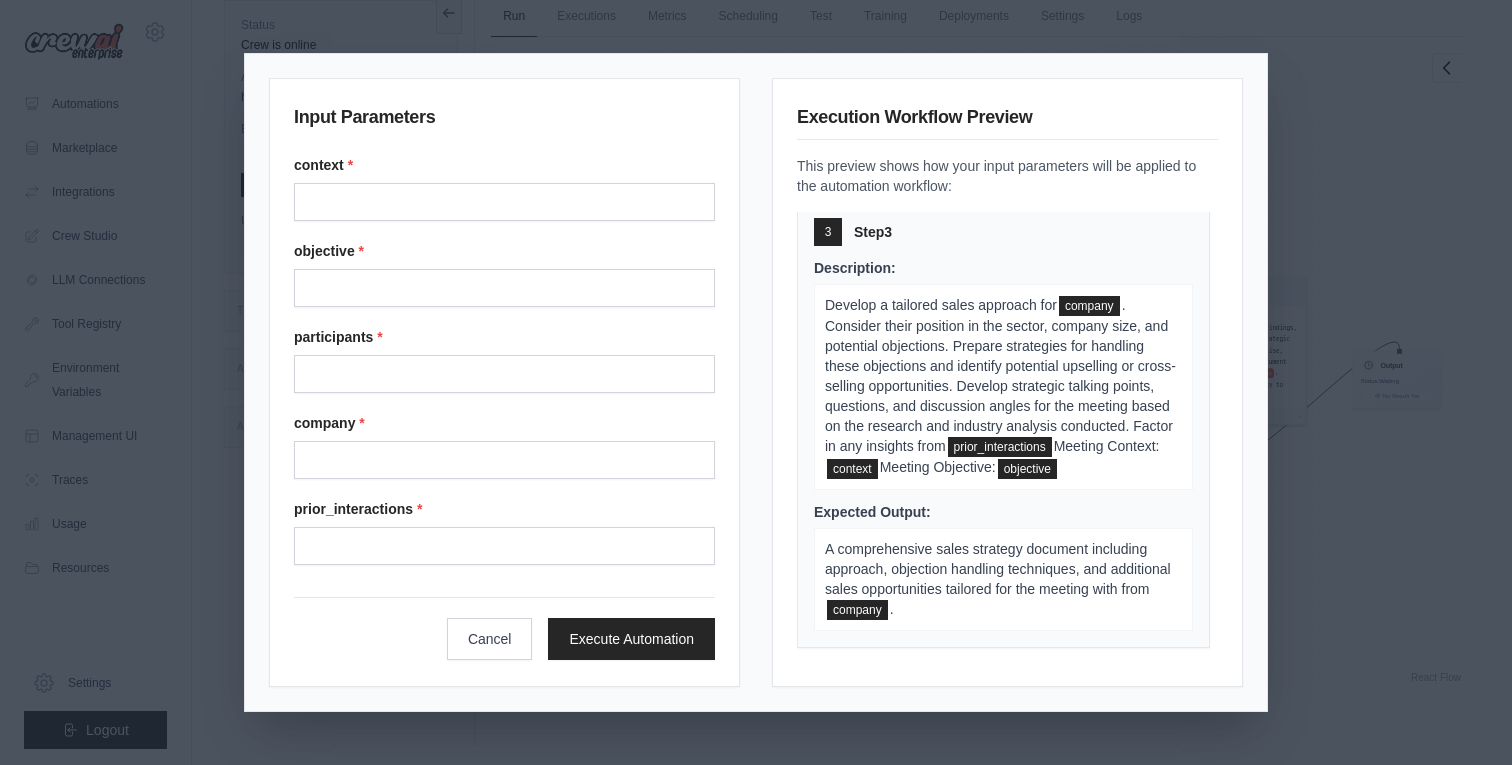 scroll, scrollTop: 0, scrollLeft: 0, axis: both 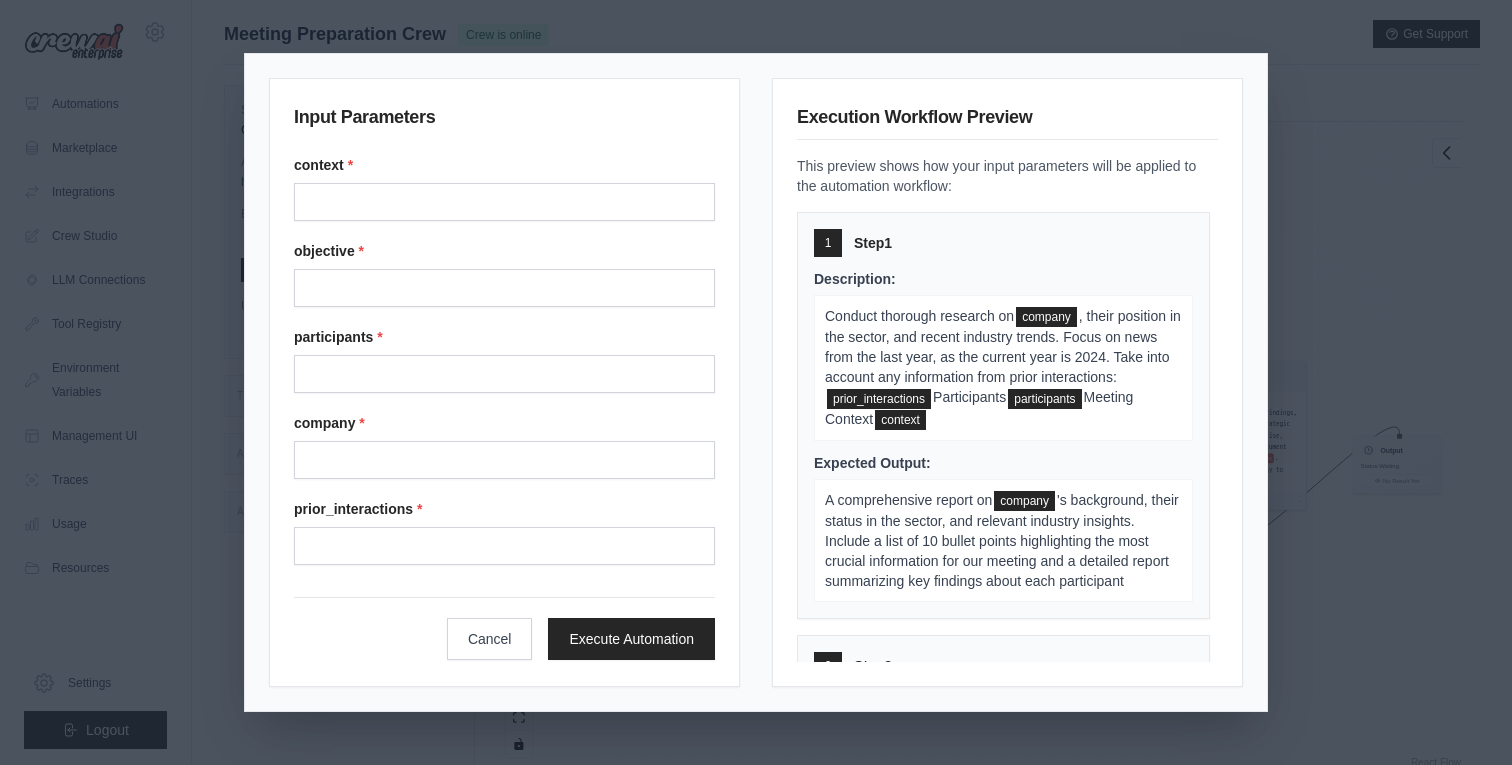 click on "Input Parameters context   * objective   * participants   * company   * prior_interactions   * Cancel Execute Automation Execution Workflow Preview This preview shows how your input parameters will be applied to the automation workflow: 1 Step  1 Description: Conduct thorough research on  company , their position in the sector, and recent industry trends. Focus on news from the last year, as the current year is 2024.
Take into account any information from prior interactions:  prior_interactions
Participants  participants  Meeting Context  context
Expected Output: A comprehensive report on  company 's background, their status in the sector, and relevant industry insights. Include a list of 10 bullet points highlighting the most crucial information for our meeting and a detailed report summarizing key findings about each participant
2 Step  2 Description: prior_interactions
Participants  participants  Meeting Context  context
Expected Output: 3 Step  3 Description: Develop a tailored sales approach for" at bounding box center [756, 382] 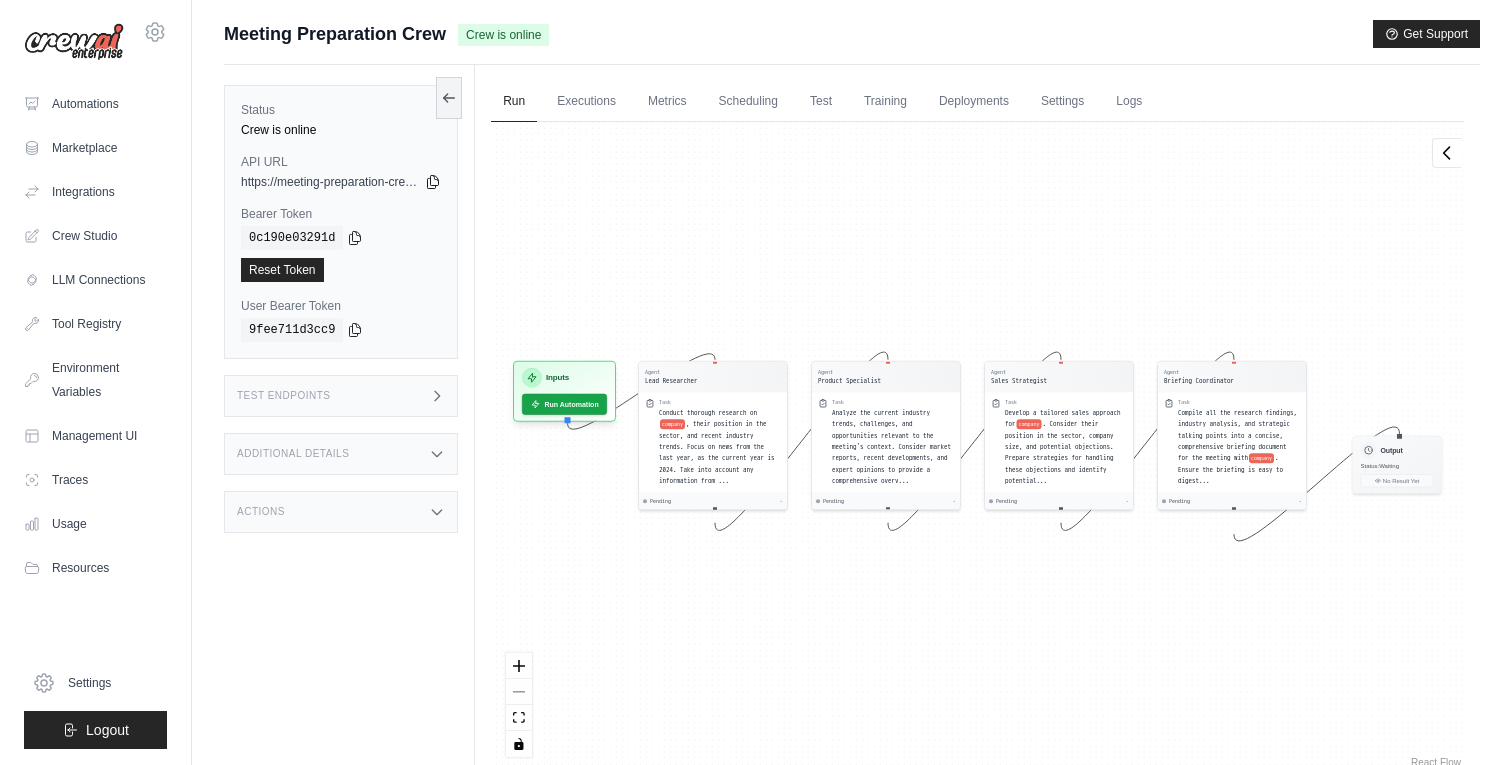 click 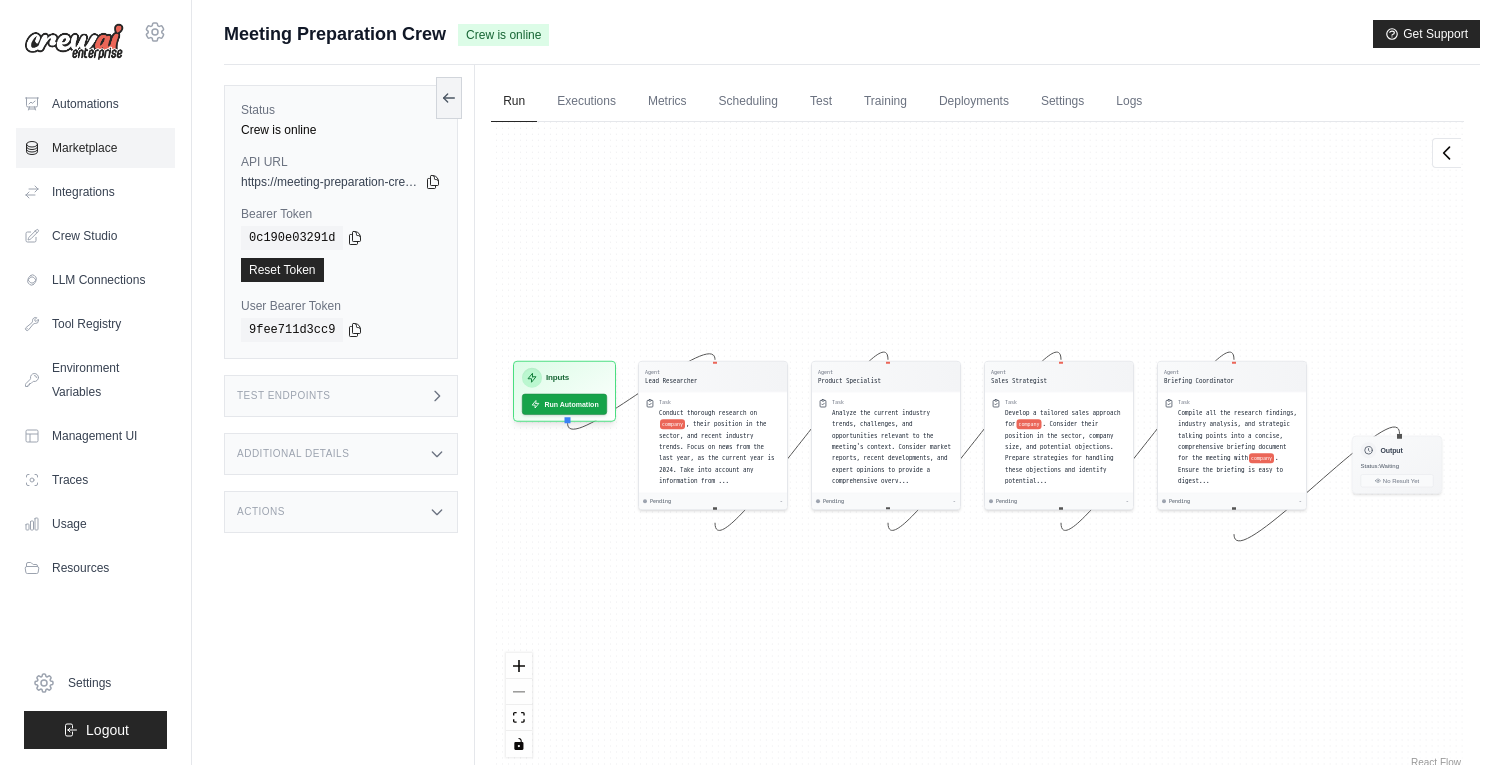 click on "Marketplace" at bounding box center (95, 148) 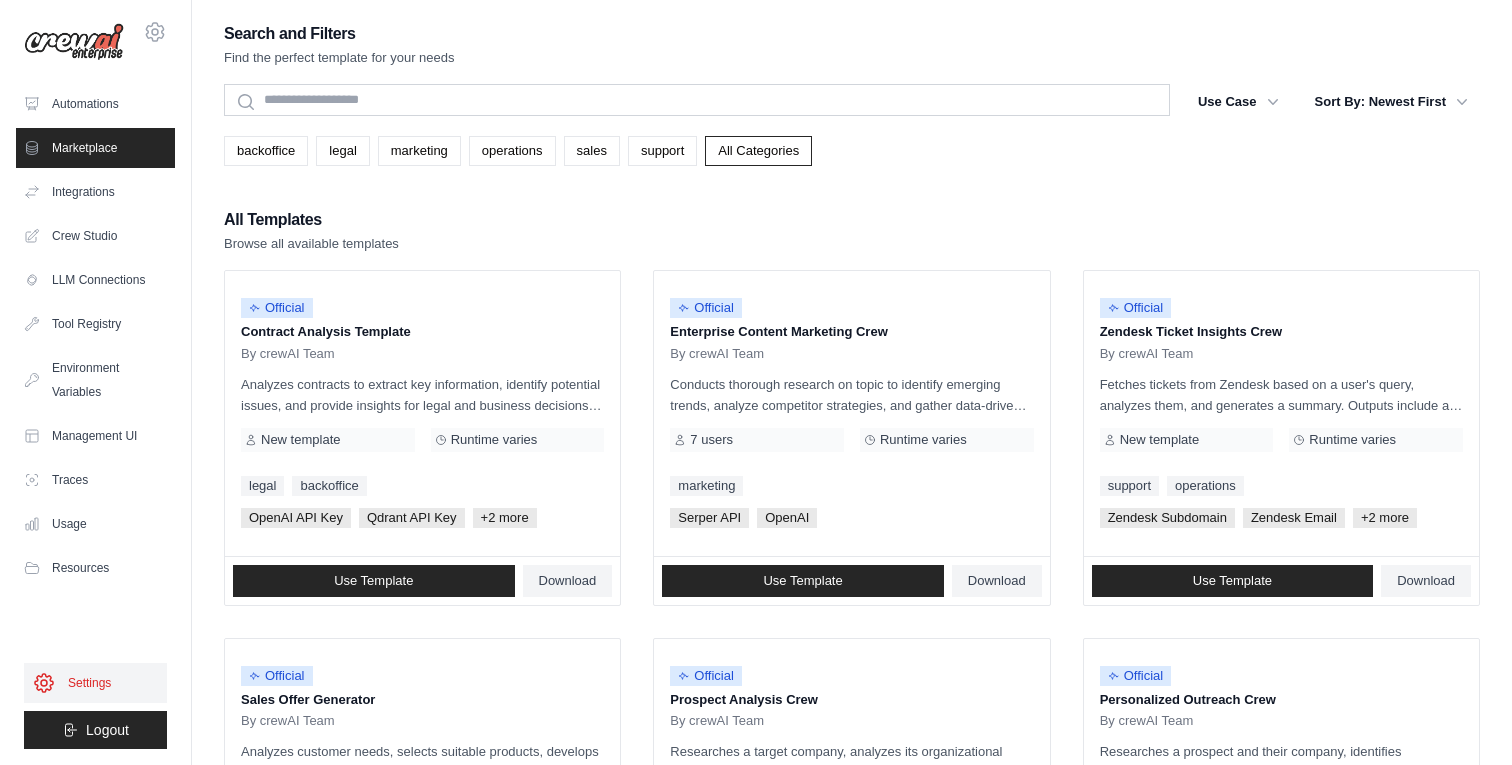 click on "Settings" at bounding box center [95, 683] 